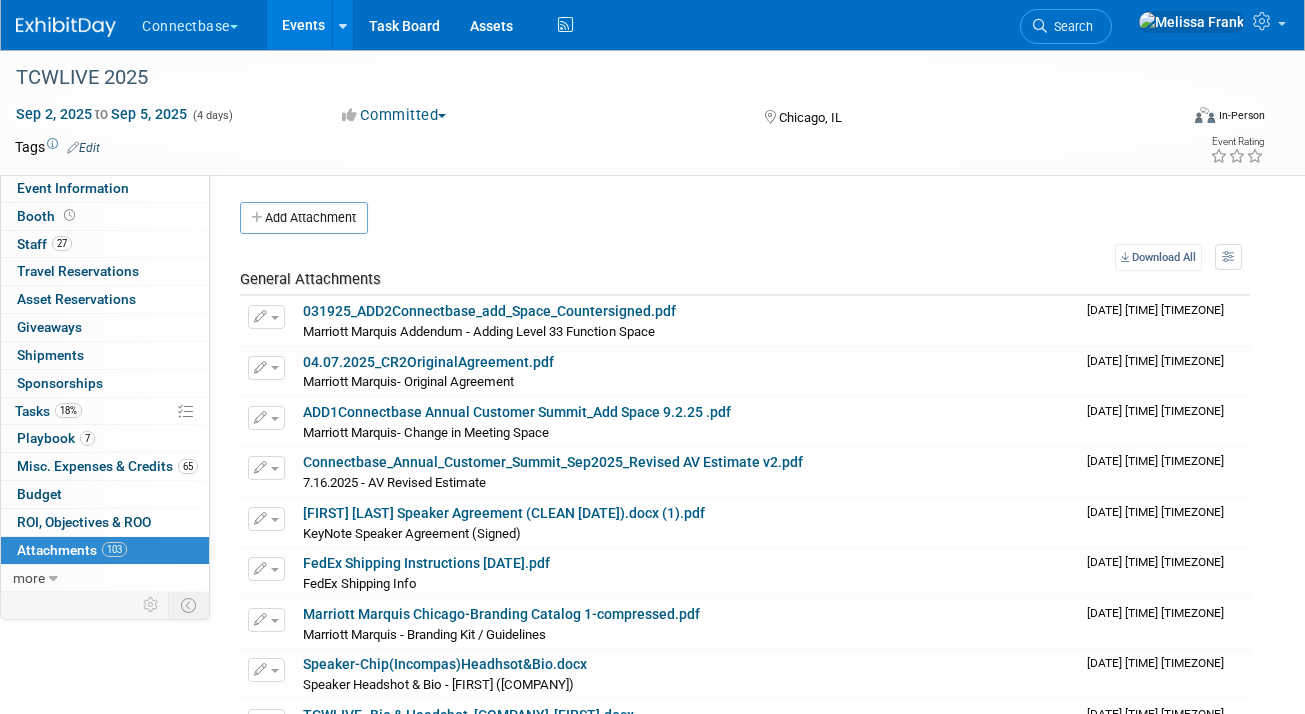 scroll, scrollTop: 0, scrollLeft: 0, axis: both 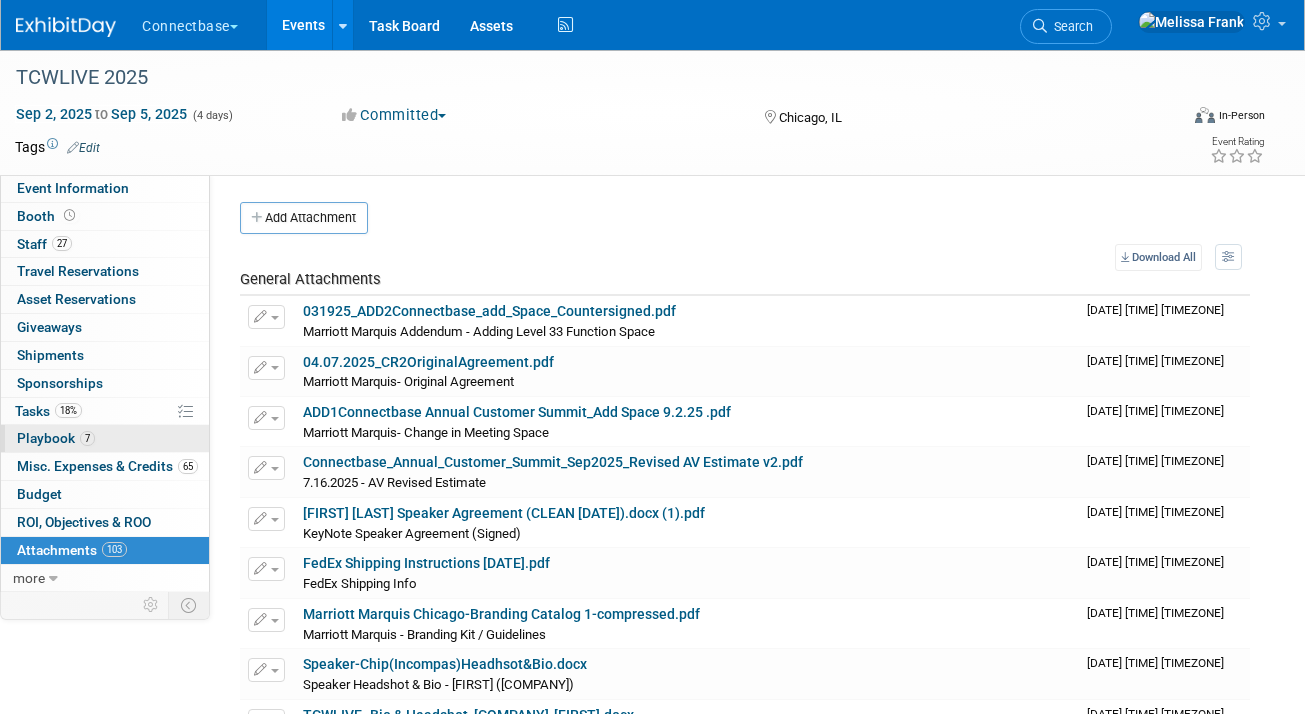 click on "7
Playbook 7" at bounding box center (105, 438) 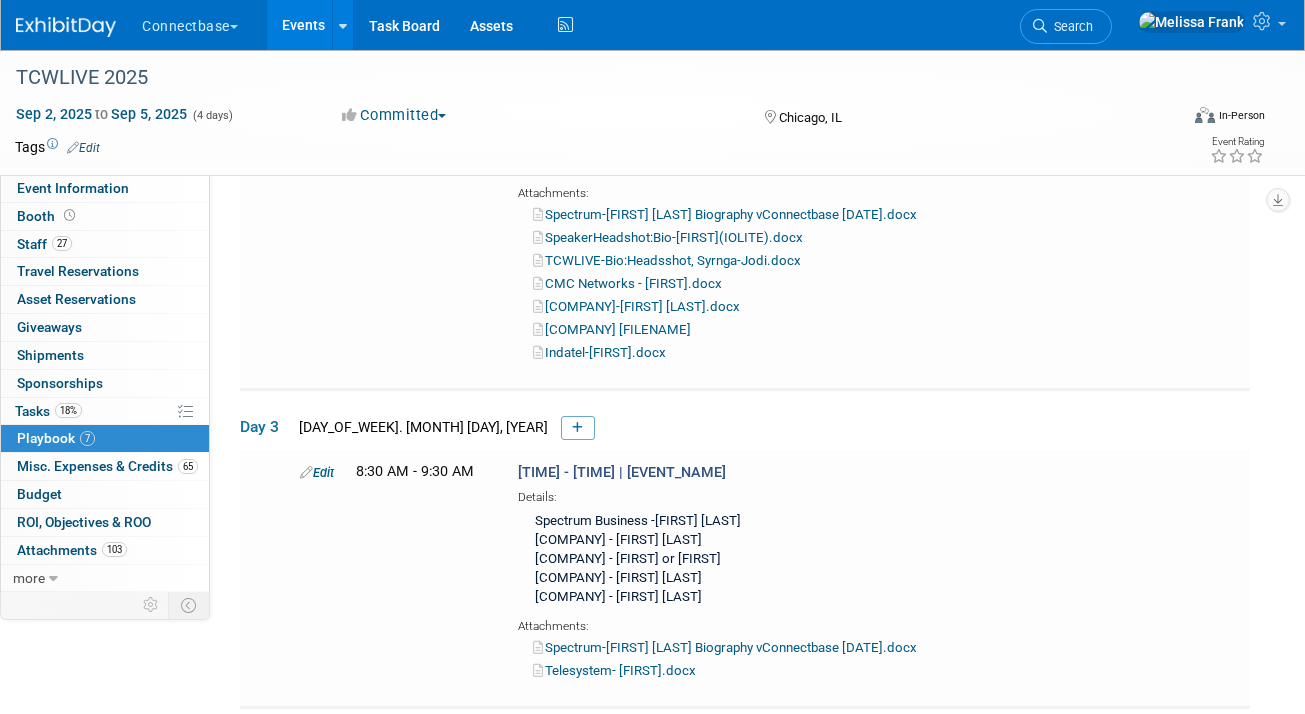 scroll, scrollTop: 2292, scrollLeft: 0, axis: vertical 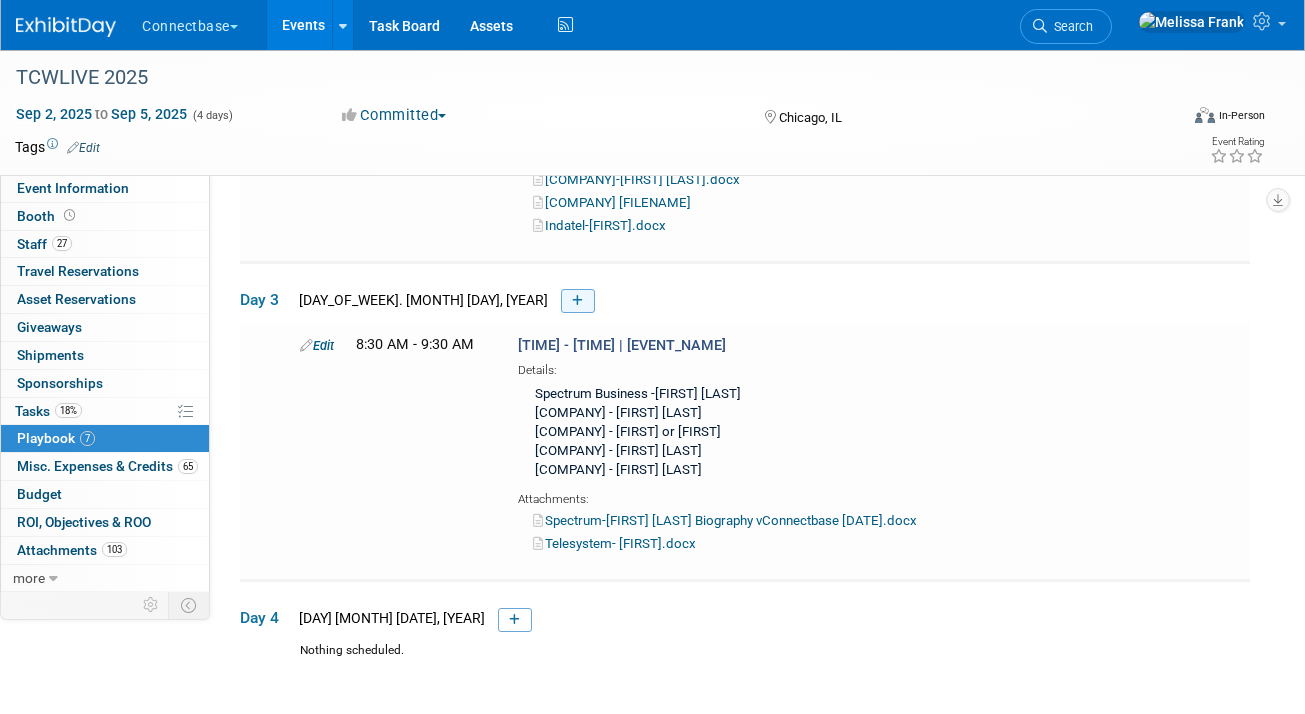 click at bounding box center (578, 301) 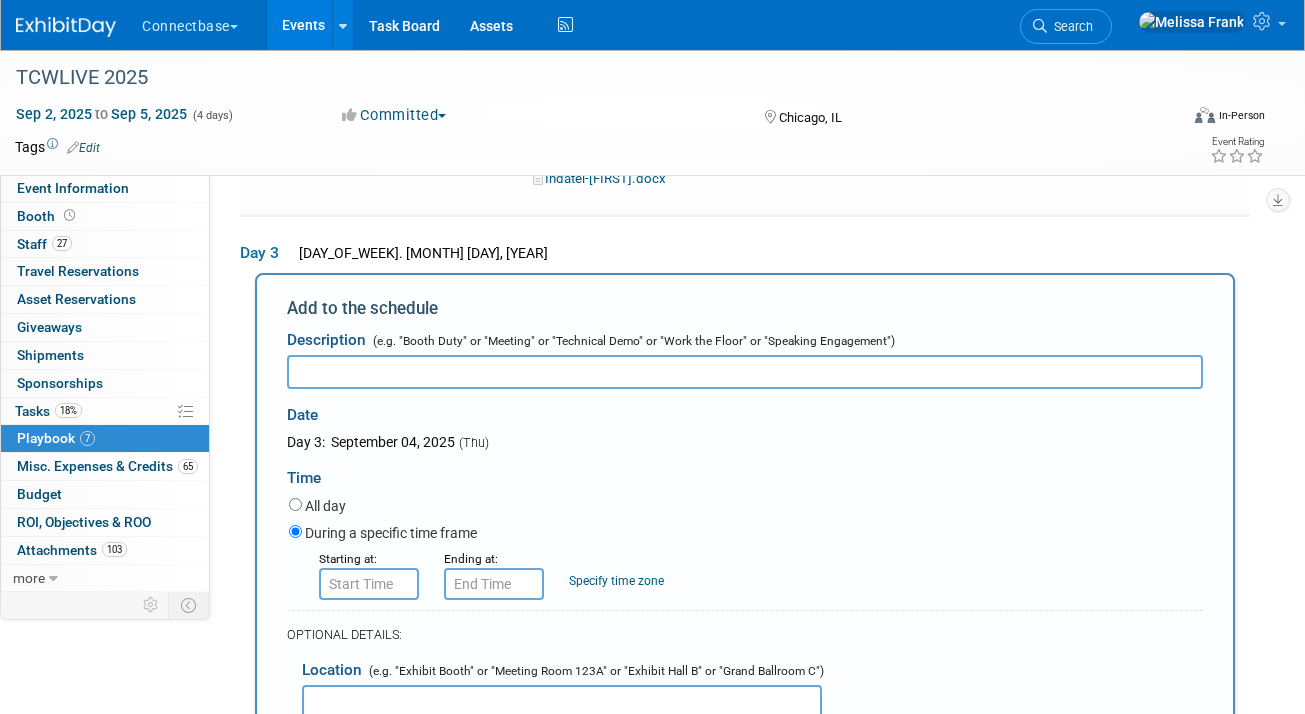 scroll, scrollTop: 0, scrollLeft: 0, axis: both 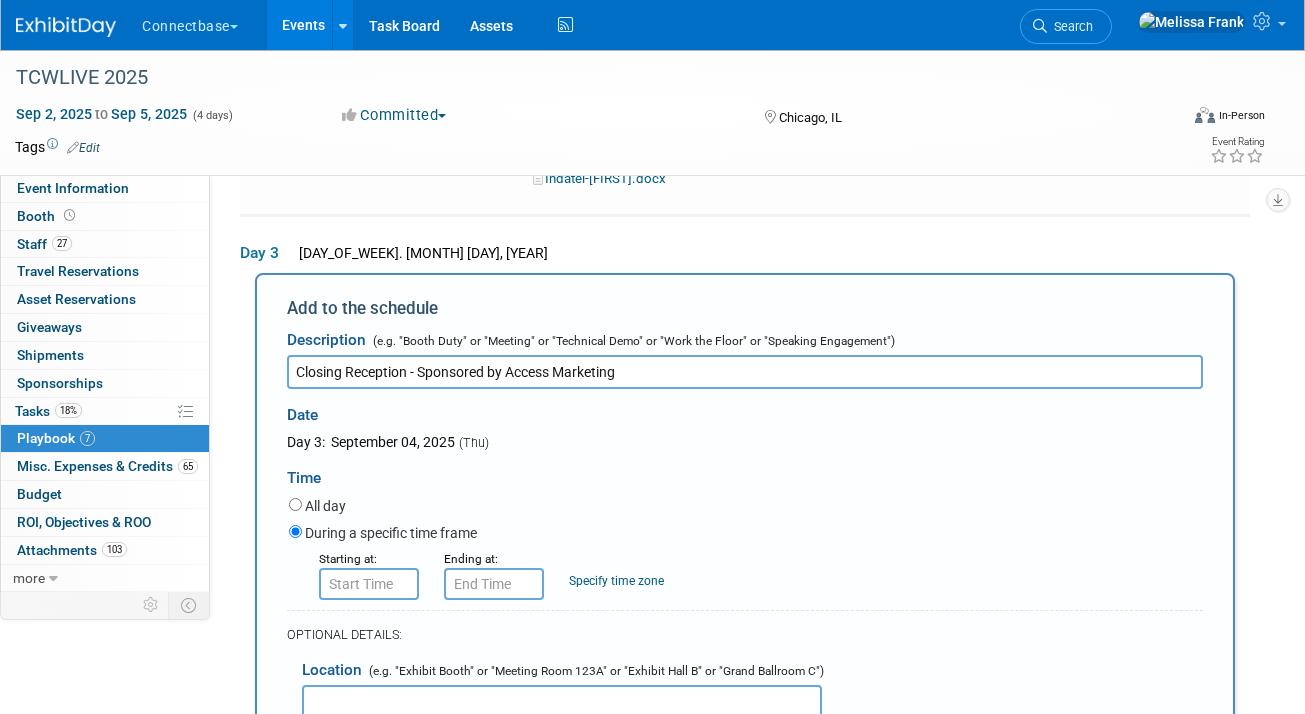 type on "Closing Reception - Sponsored by Access Marketing" 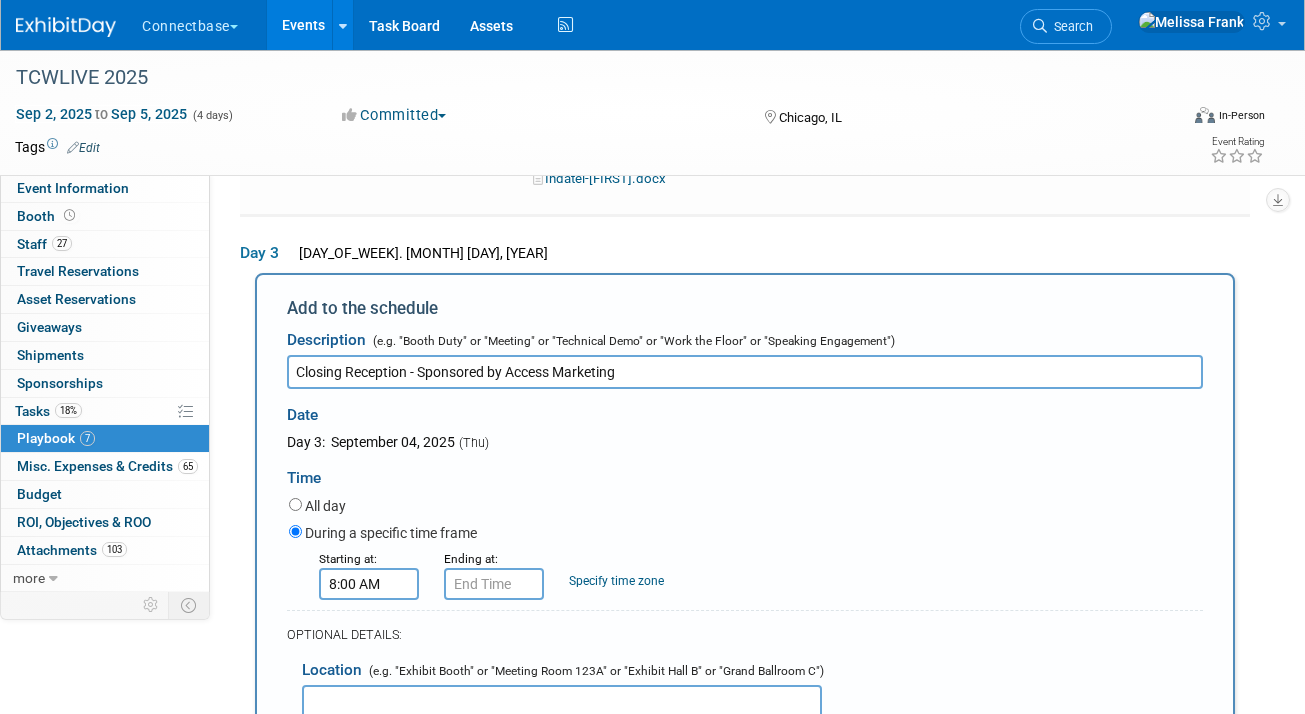 click on "8:00 AM" at bounding box center (369, 584) 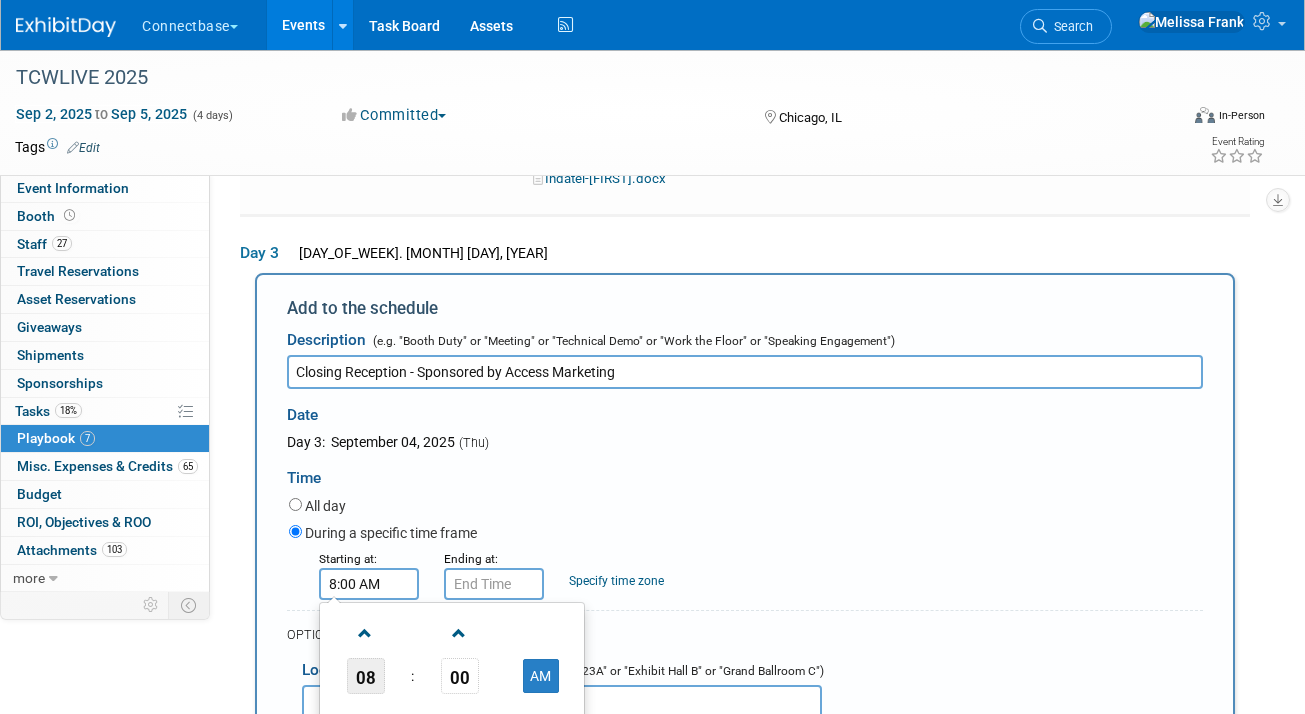 click on "08" at bounding box center [366, 676] 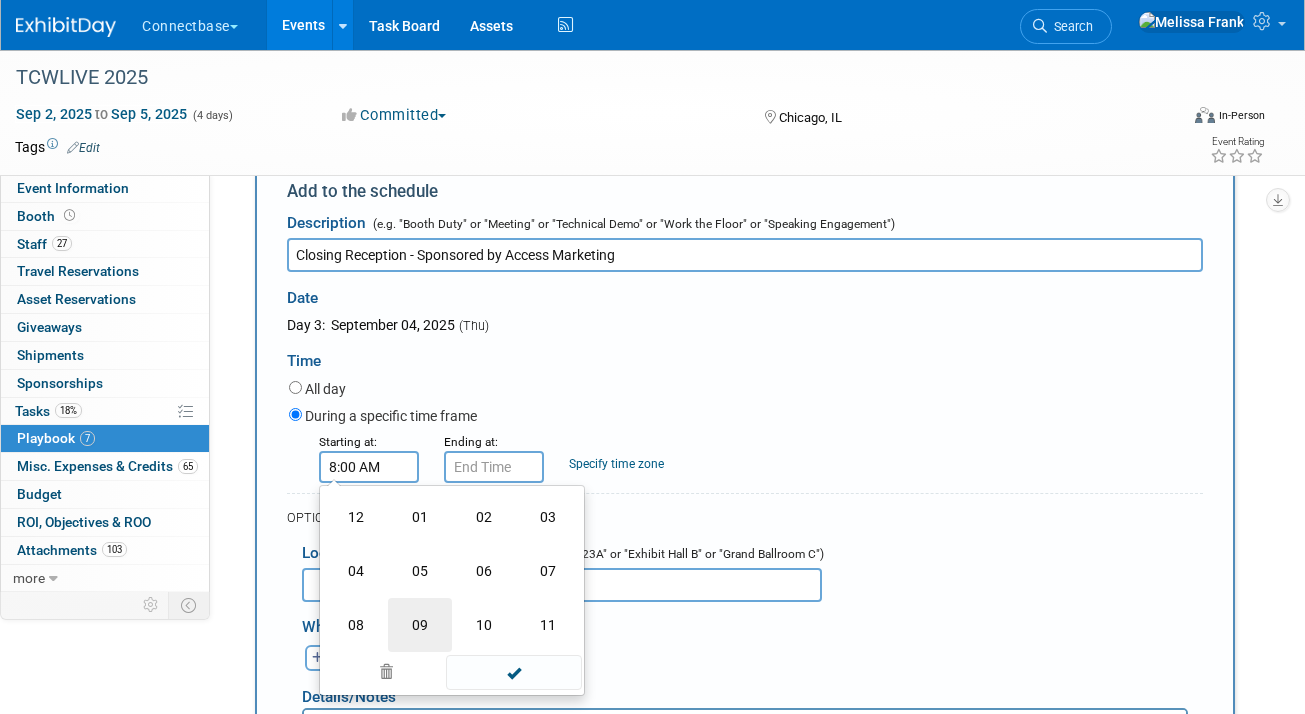 scroll, scrollTop: 2479, scrollLeft: 0, axis: vertical 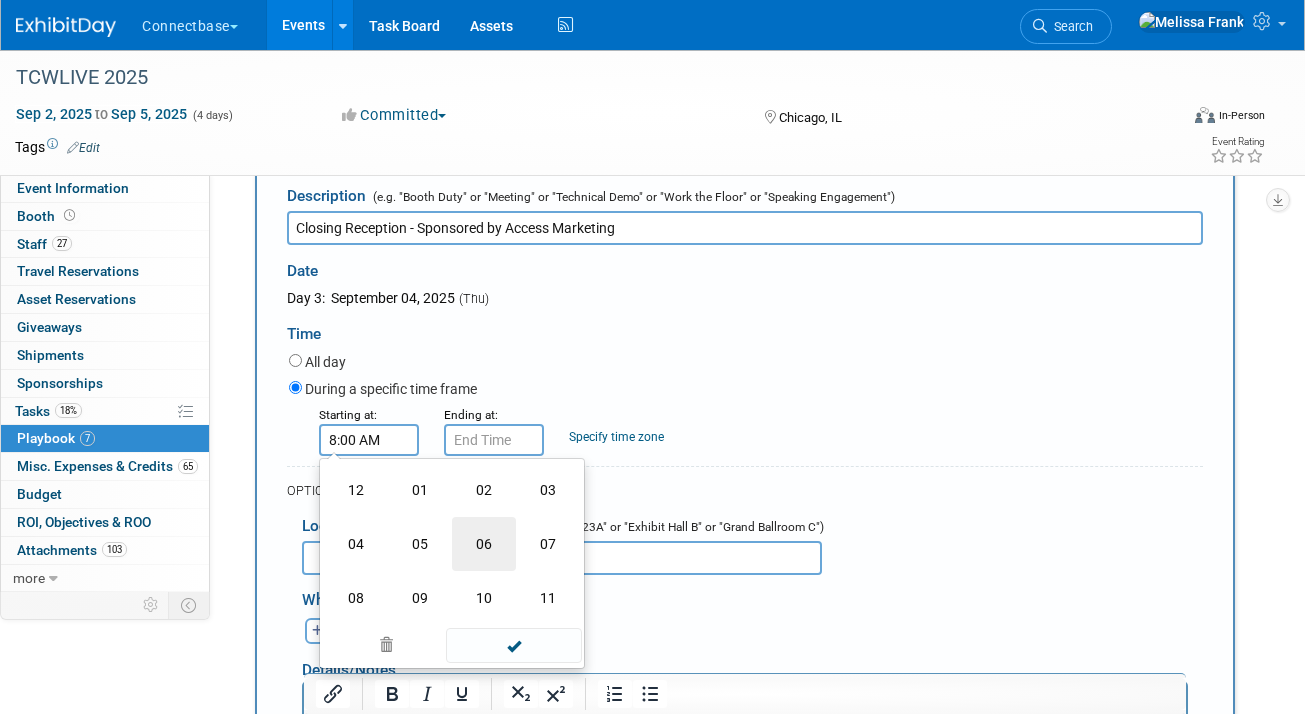 click on "06" at bounding box center (484, 544) 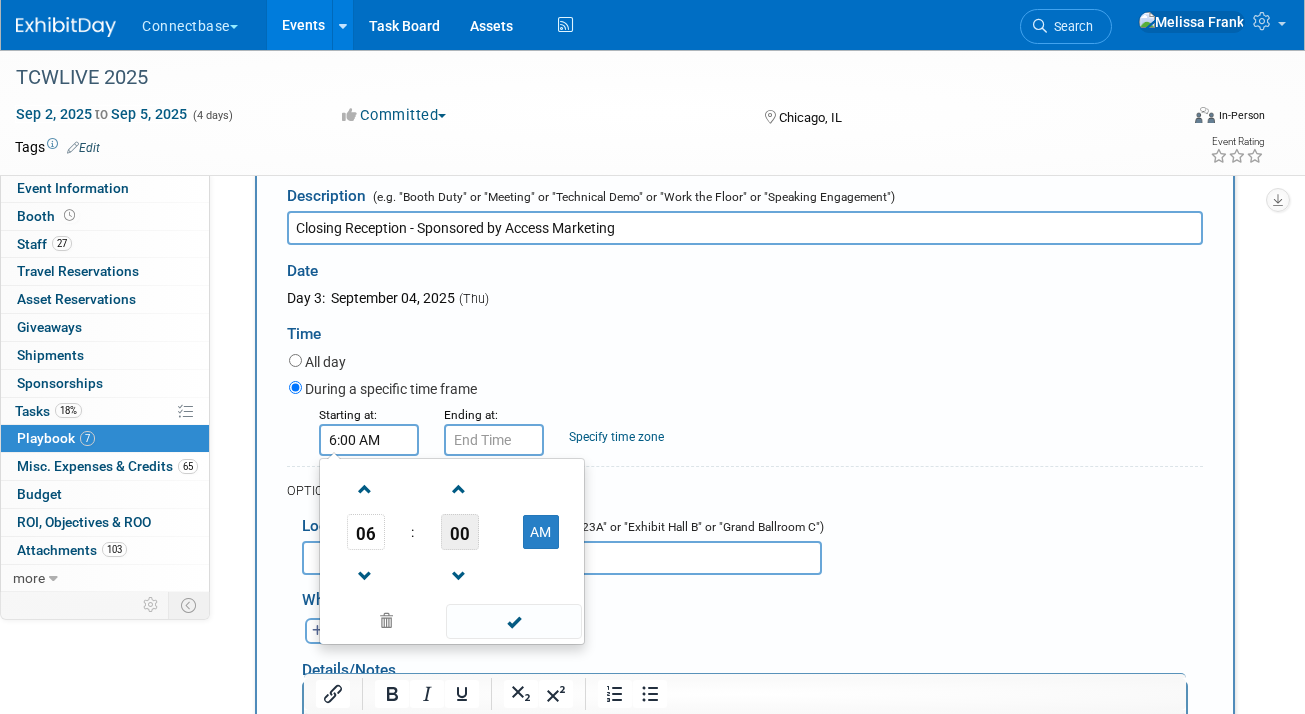 click on "00" at bounding box center (460, 532) 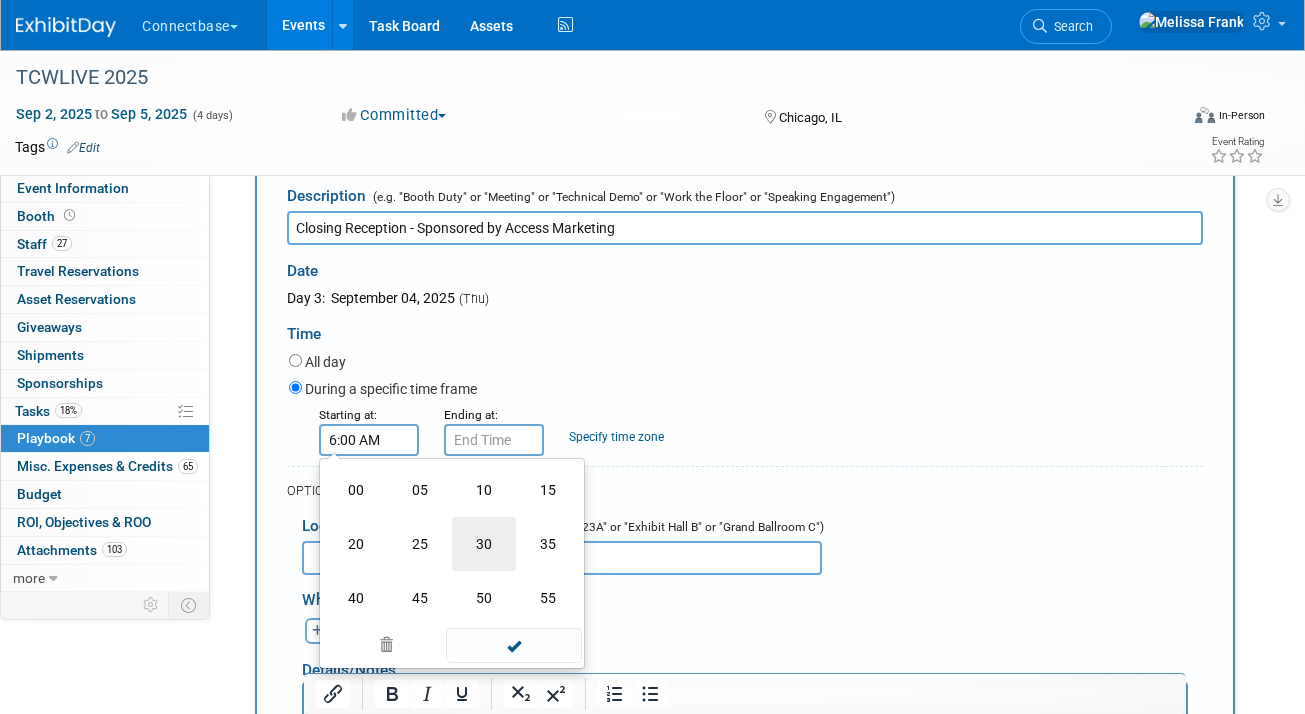 click on "30" at bounding box center (484, 544) 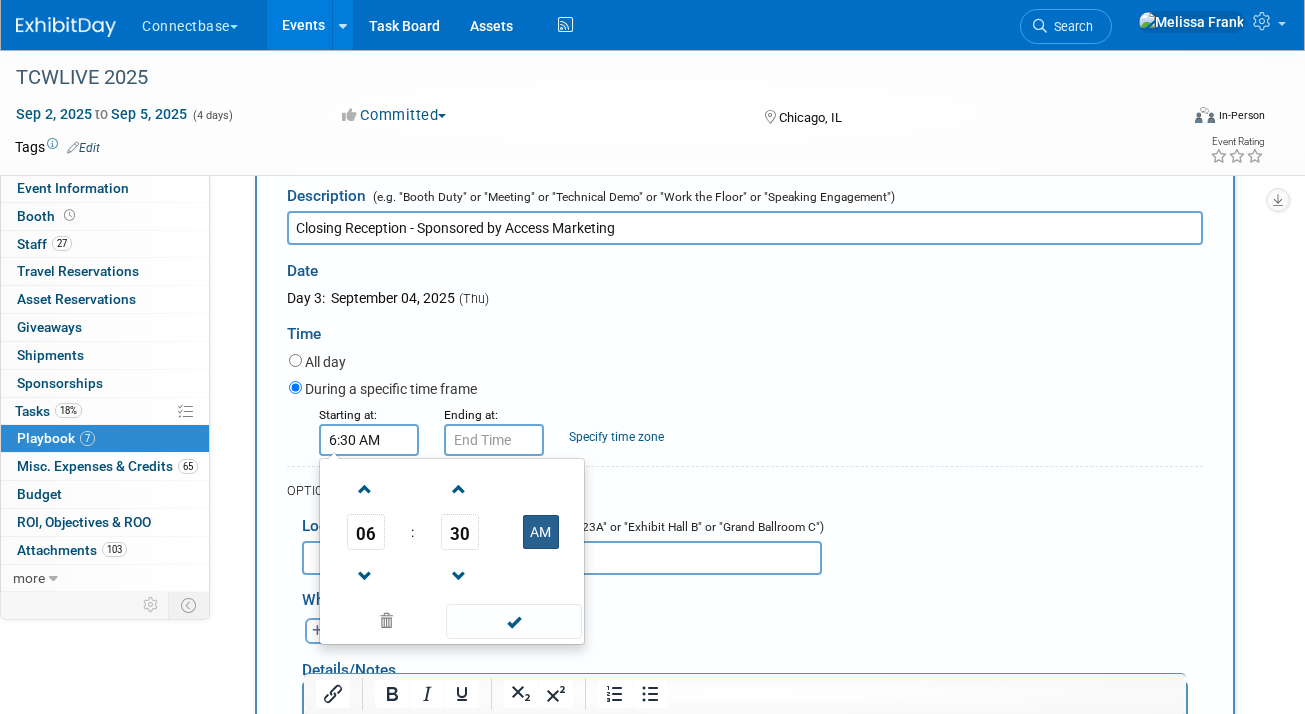click on "AM" at bounding box center (541, 532) 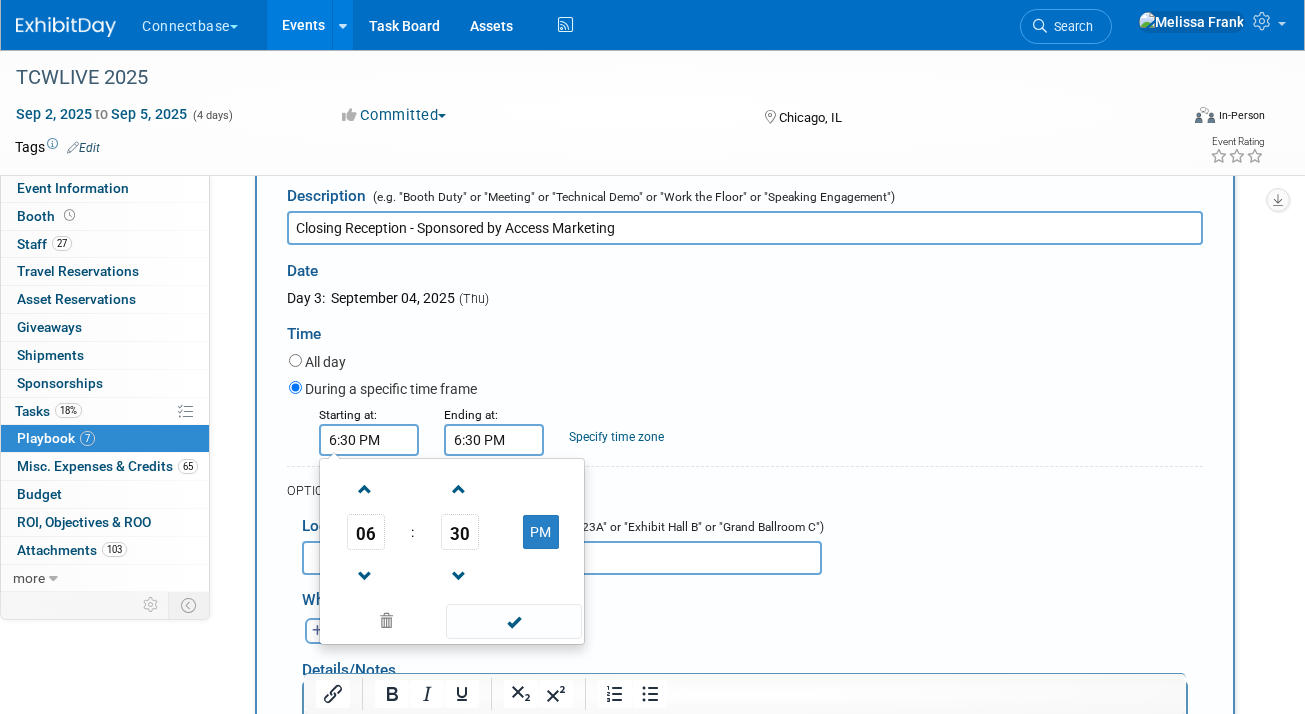 click on "6:30 PM" at bounding box center [494, 440] 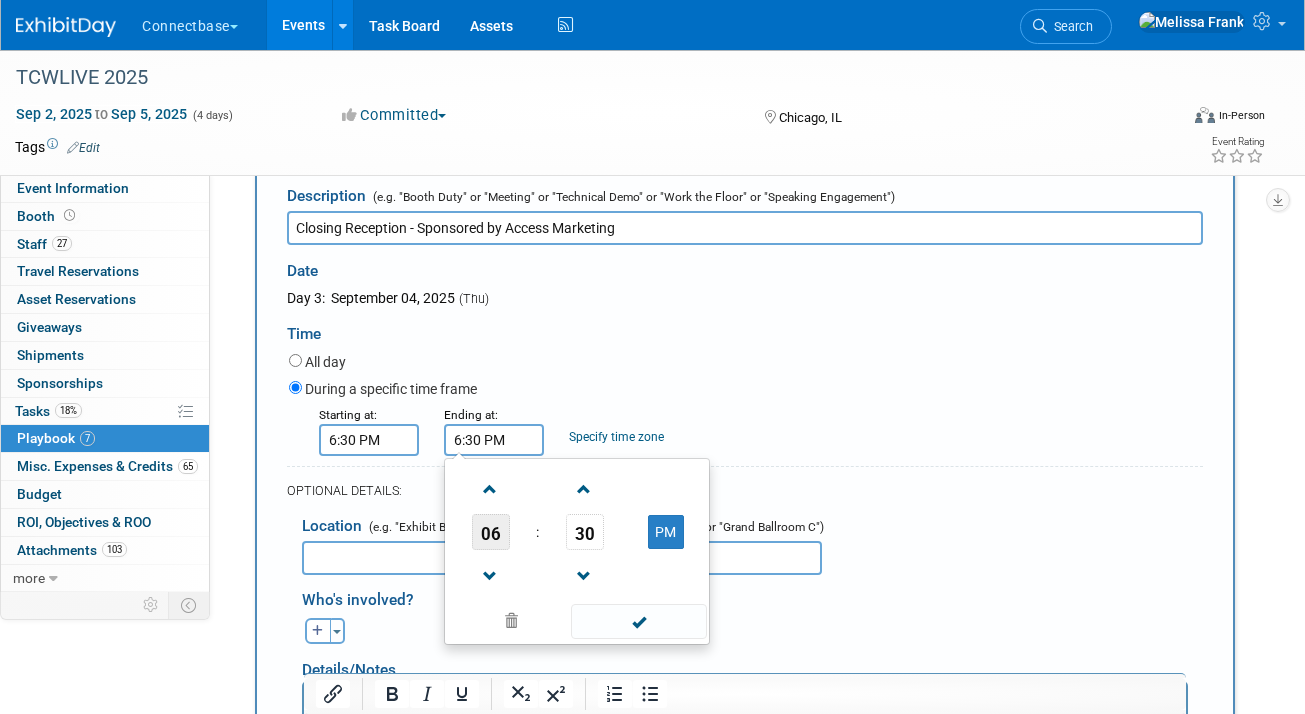 click on "06" at bounding box center (491, 532) 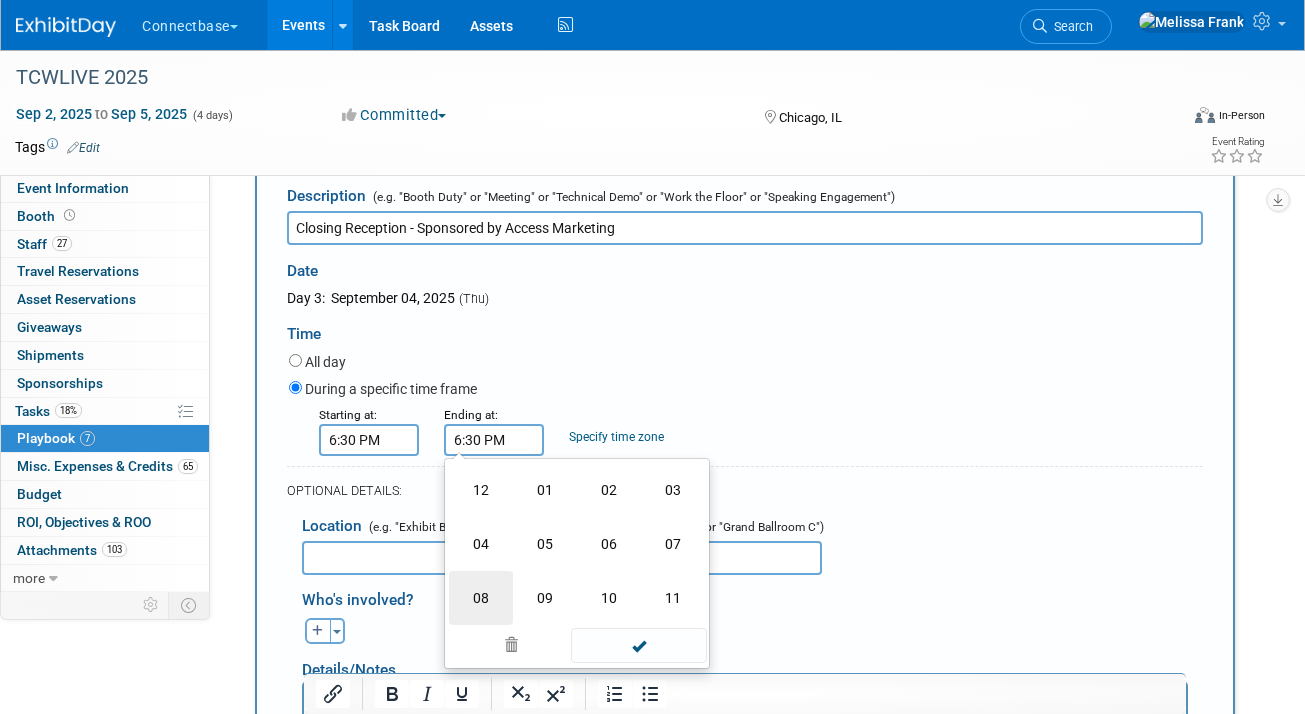 click on "08" at bounding box center [481, 598] 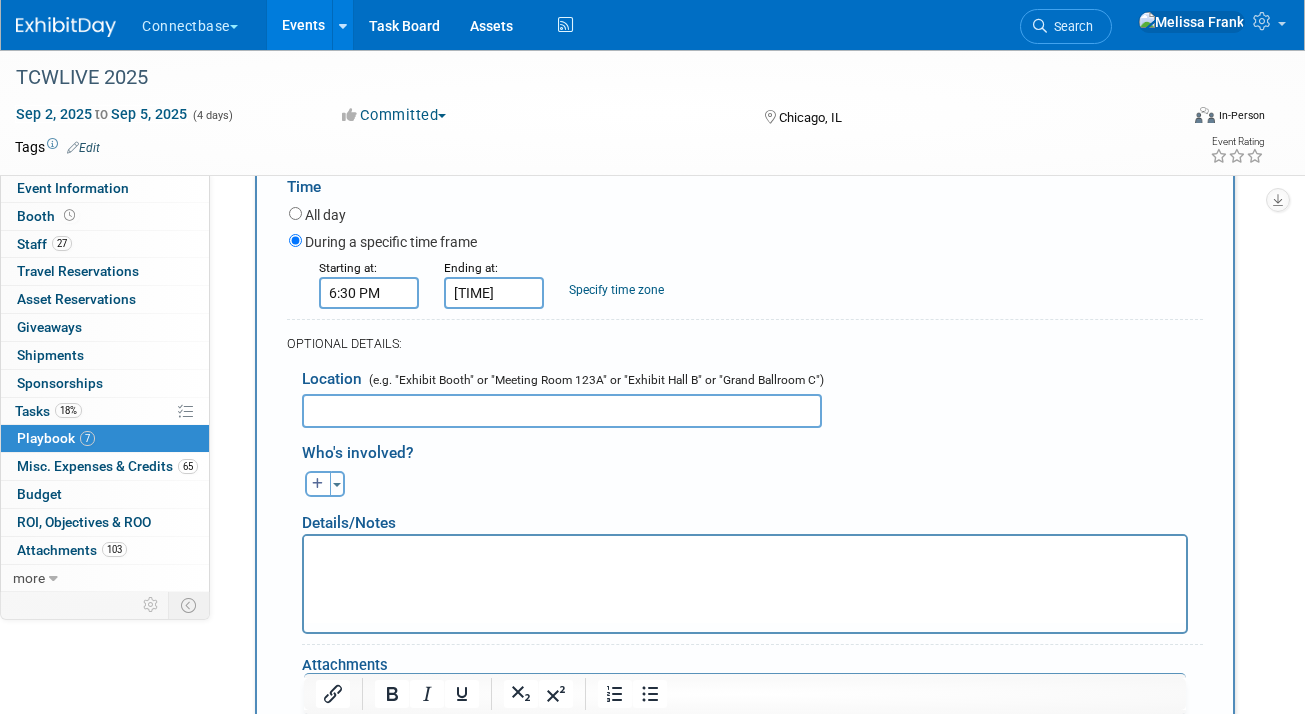 scroll, scrollTop: 2677, scrollLeft: 0, axis: vertical 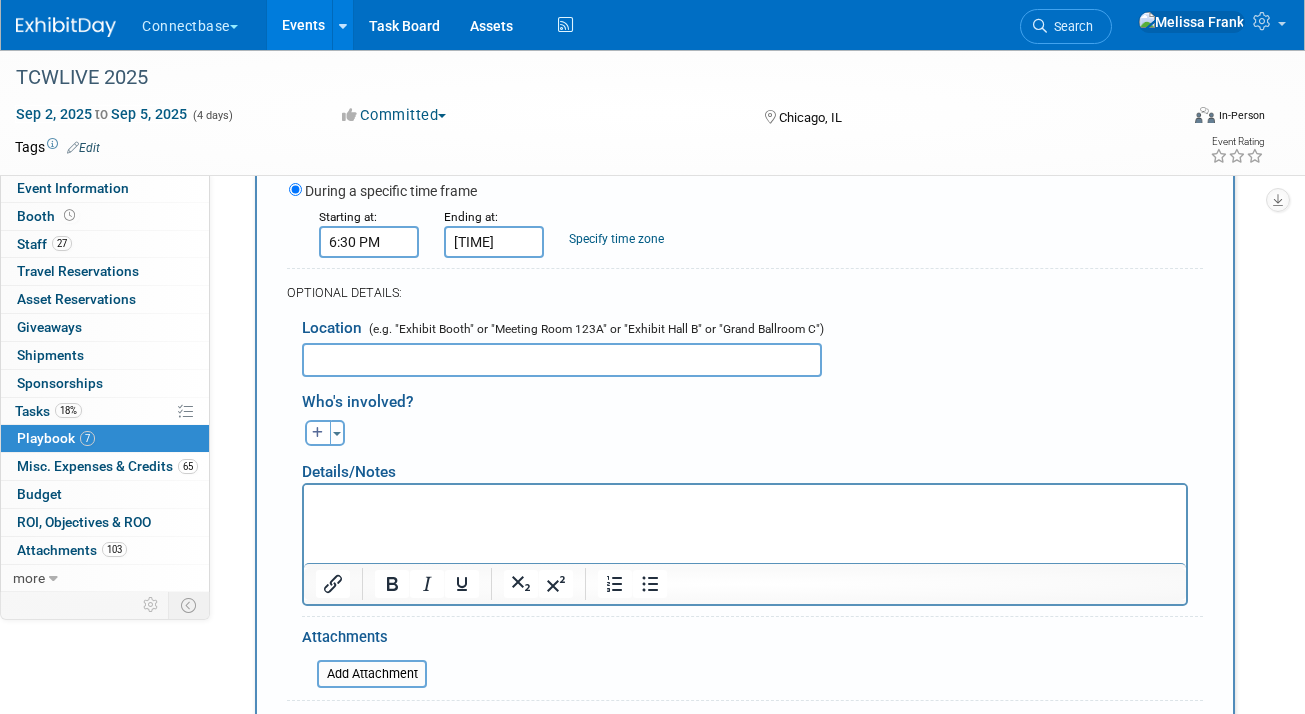 click at bounding box center [562, 360] 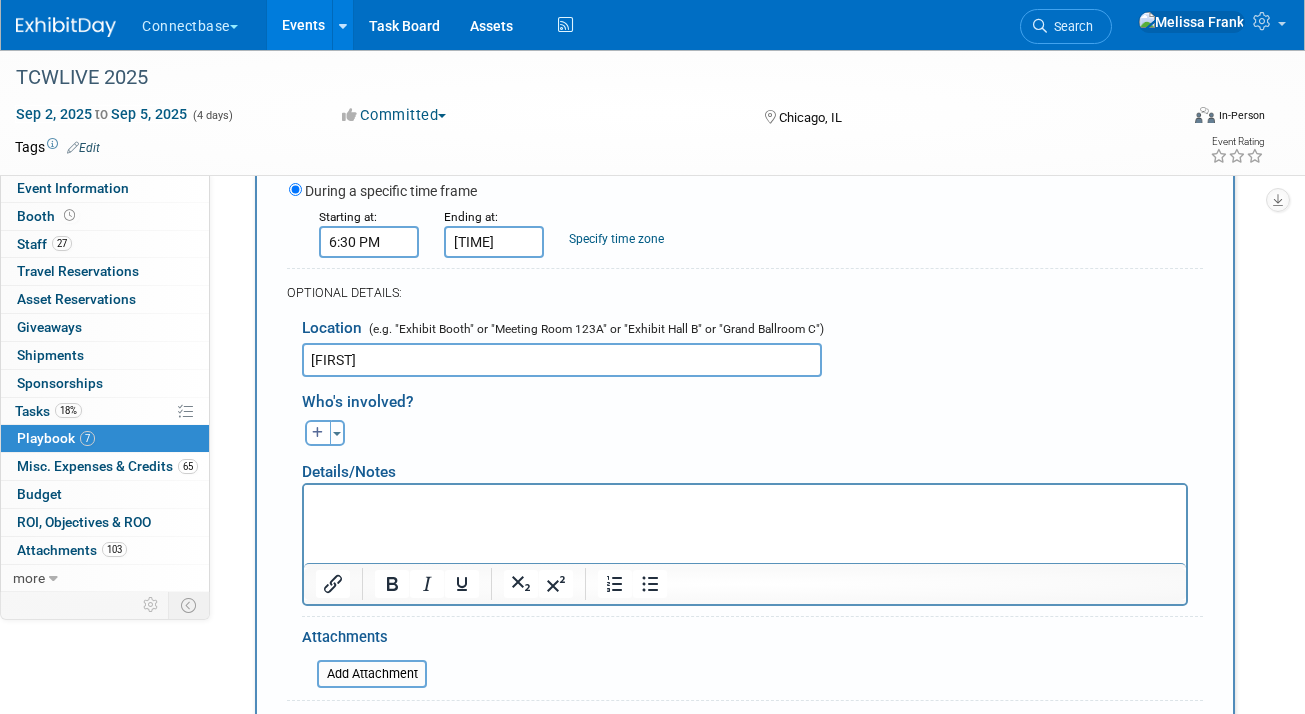 type on "[FIRST]" 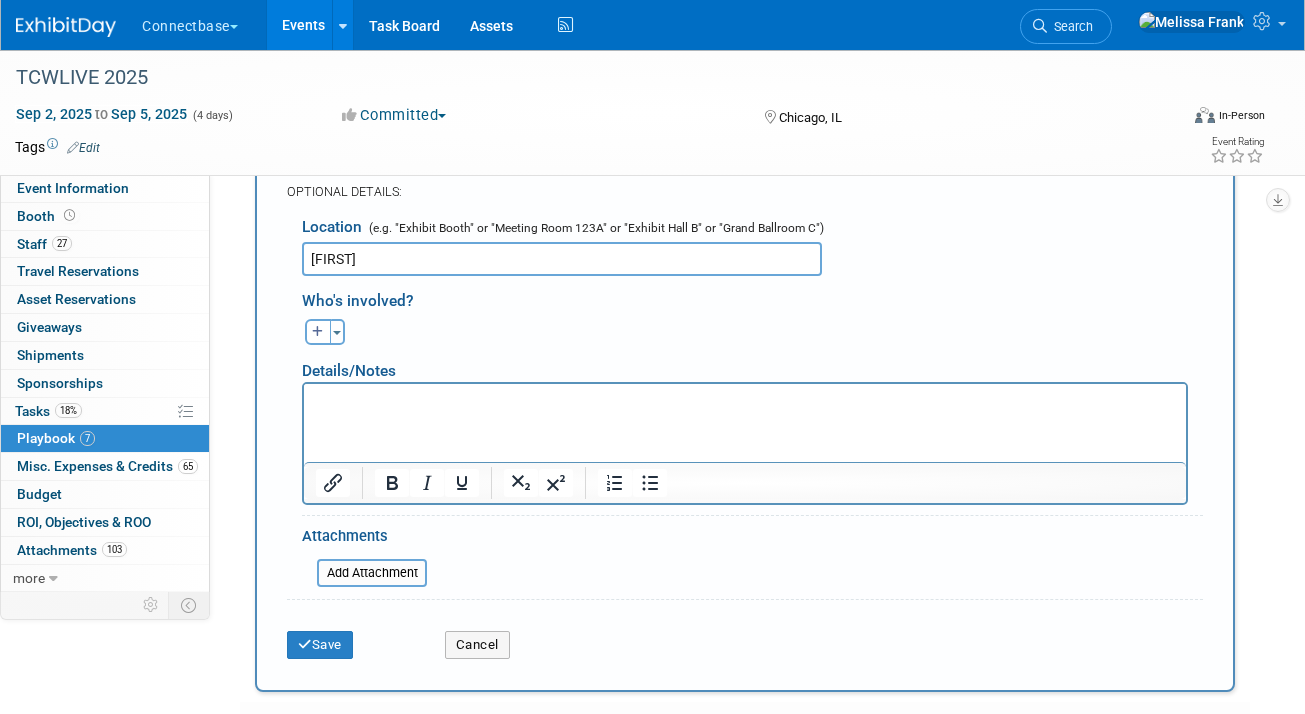 scroll, scrollTop: 2811, scrollLeft: 0, axis: vertical 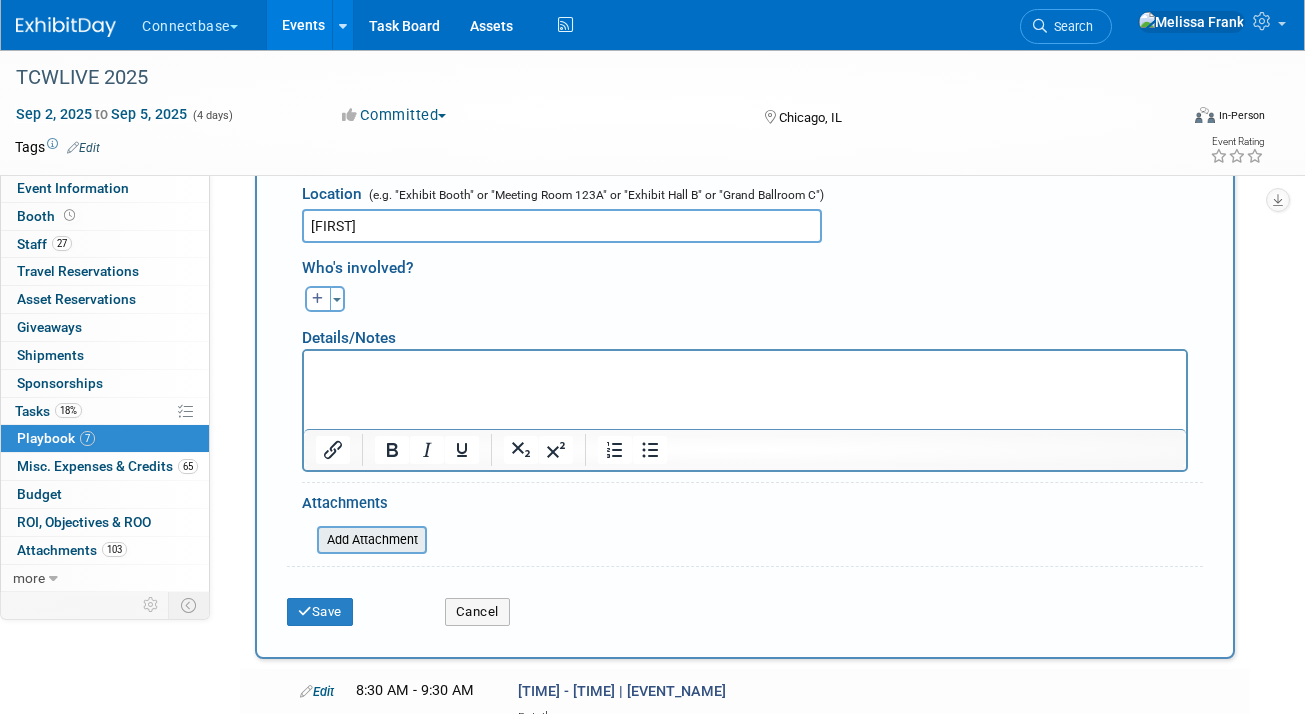 click at bounding box center (306, 540) 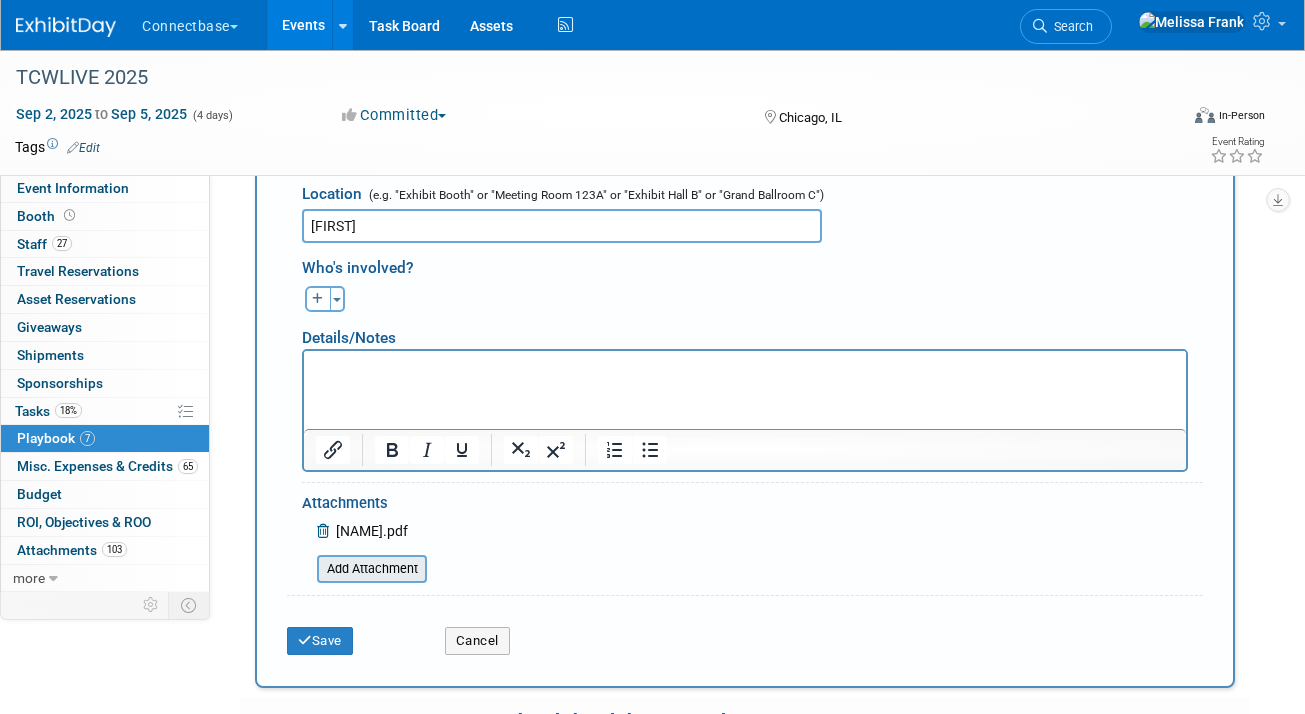 click at bounding box center [306, 569] 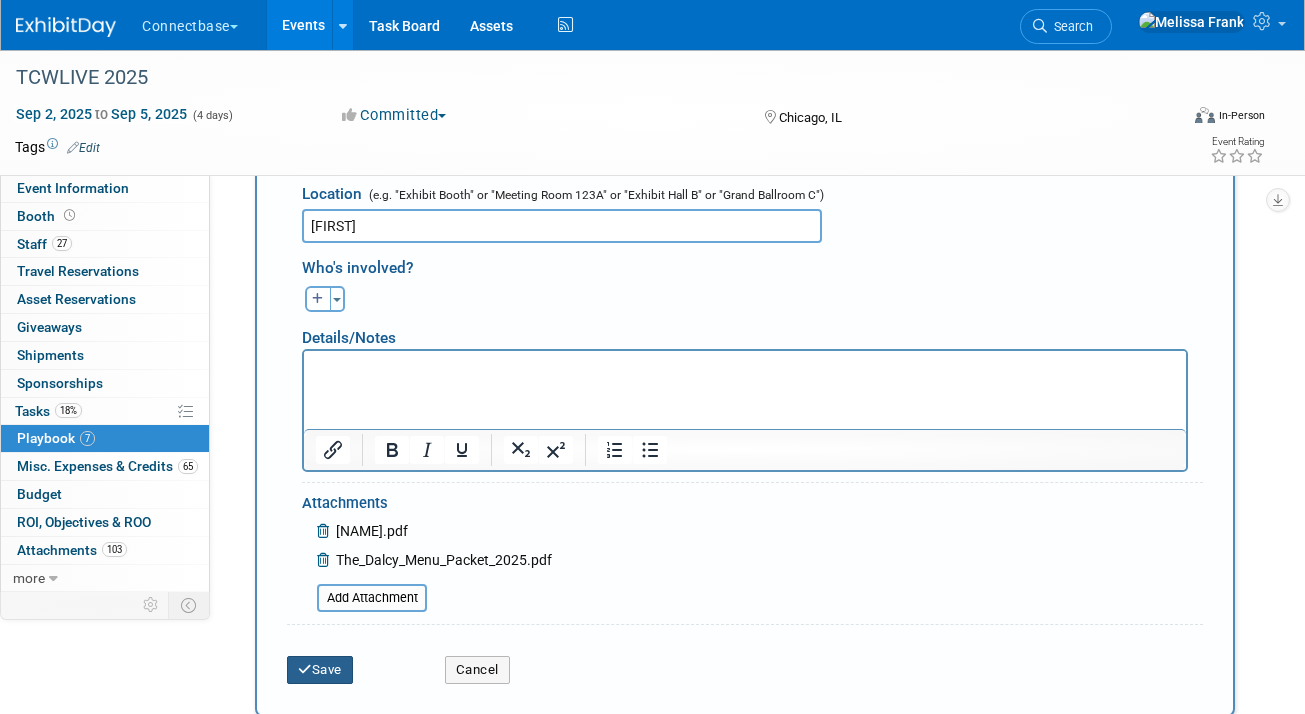 click at bounding box center (305, 669) 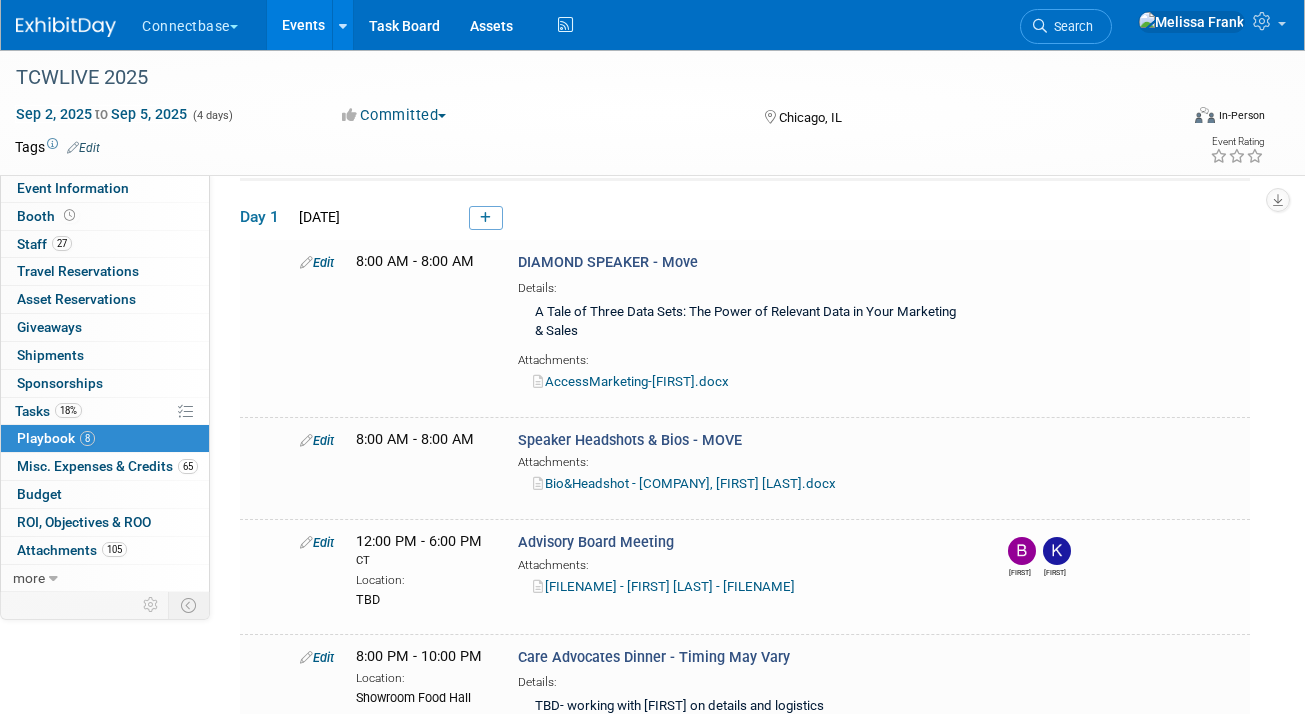 scroll, scrollTop: 0, scrollLeft: 0, axis: both 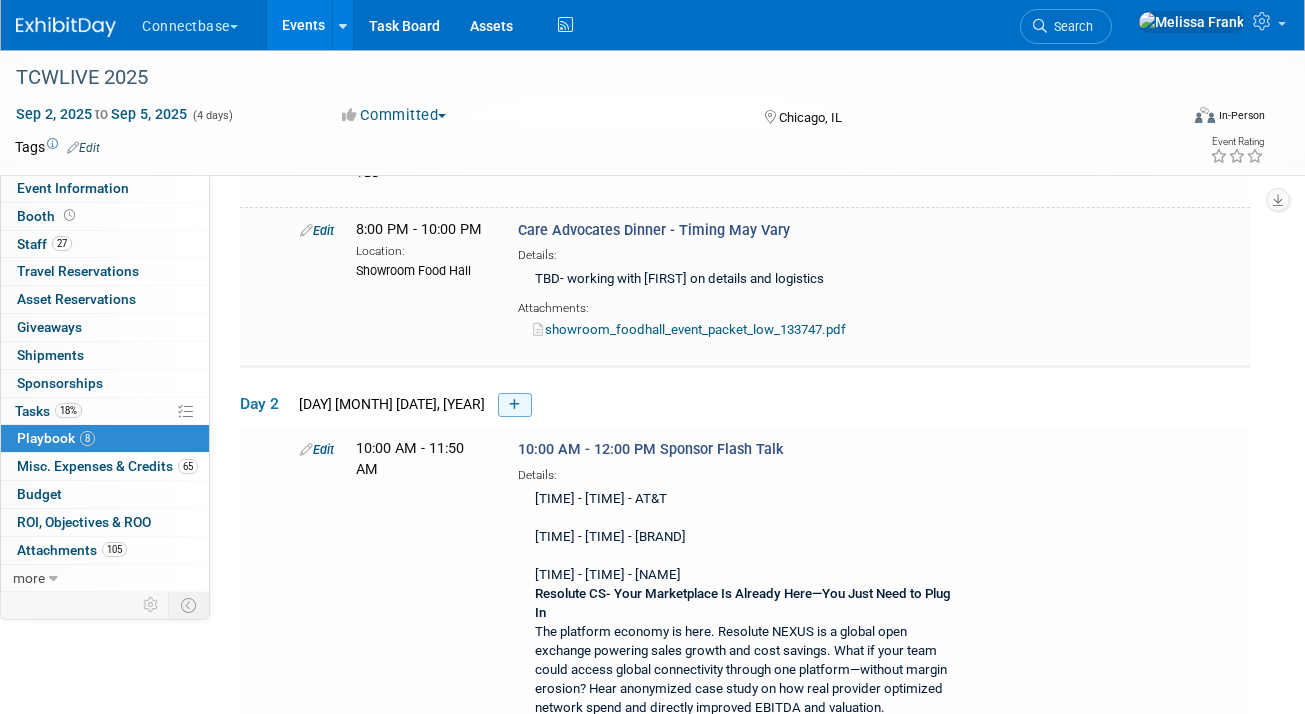 click at bounding box center [515, 405] 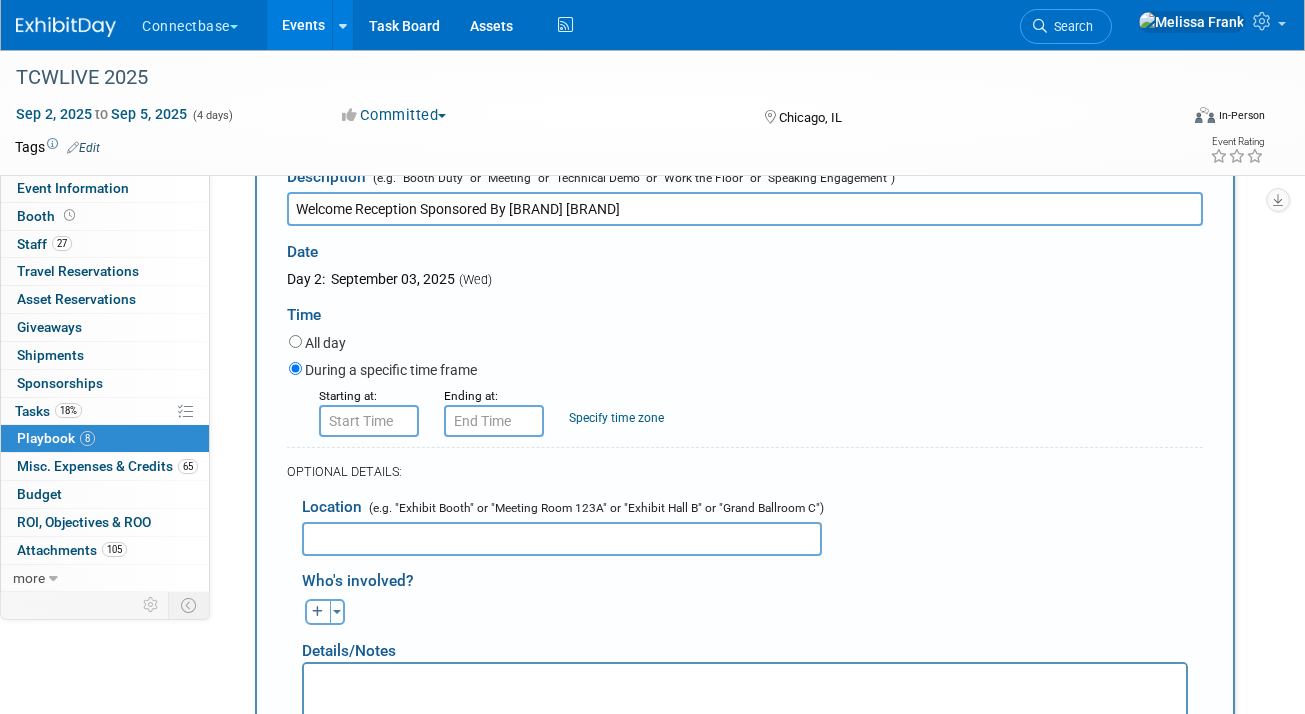 scroll, scrollTop: 860, scrollLeft: 0, axis: vertical 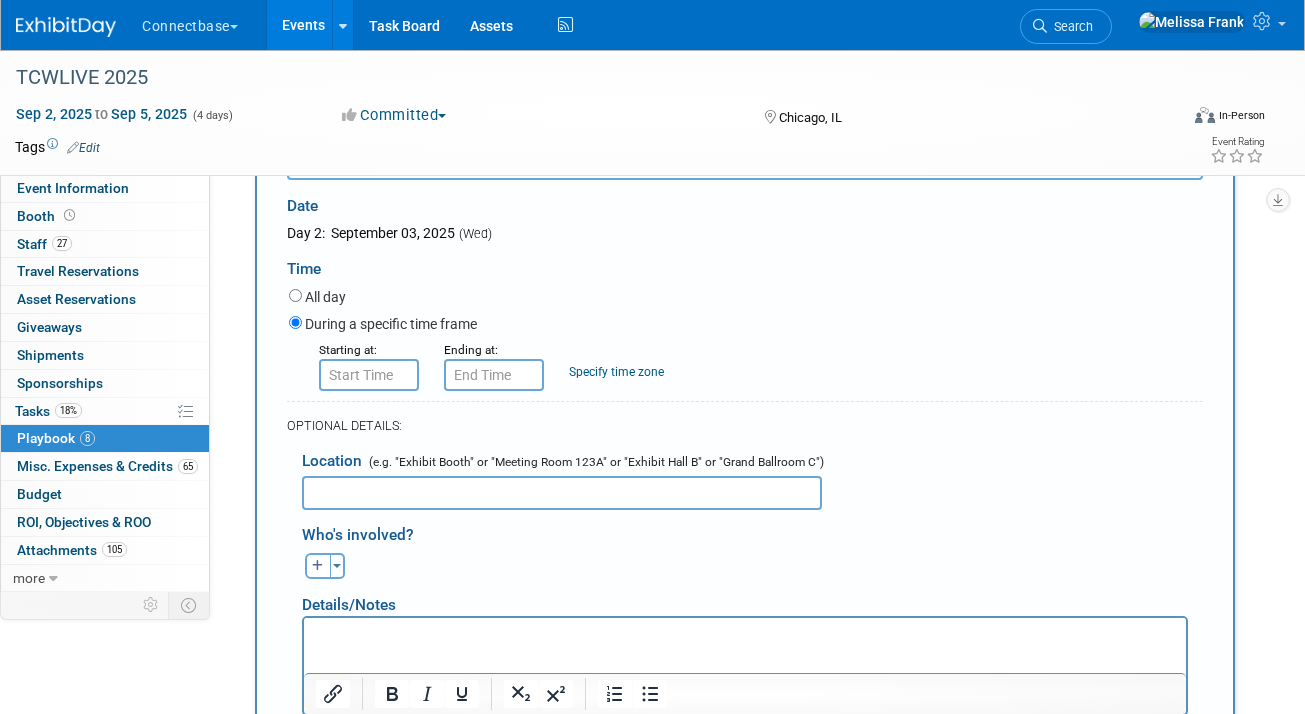type on "Welcome Reception Sponsored By [BRAND] [BRAND]" 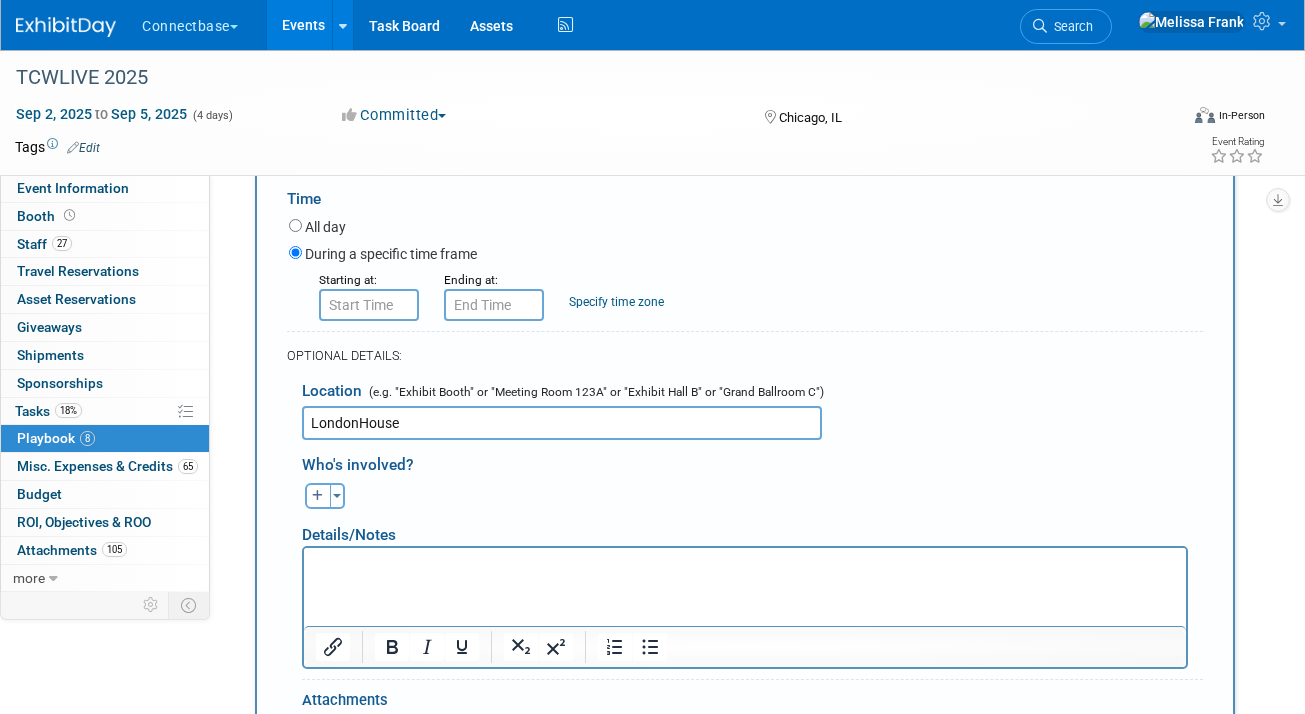 scroll, scrollTop: 1030, scrollLeft: 0, axis: vertical 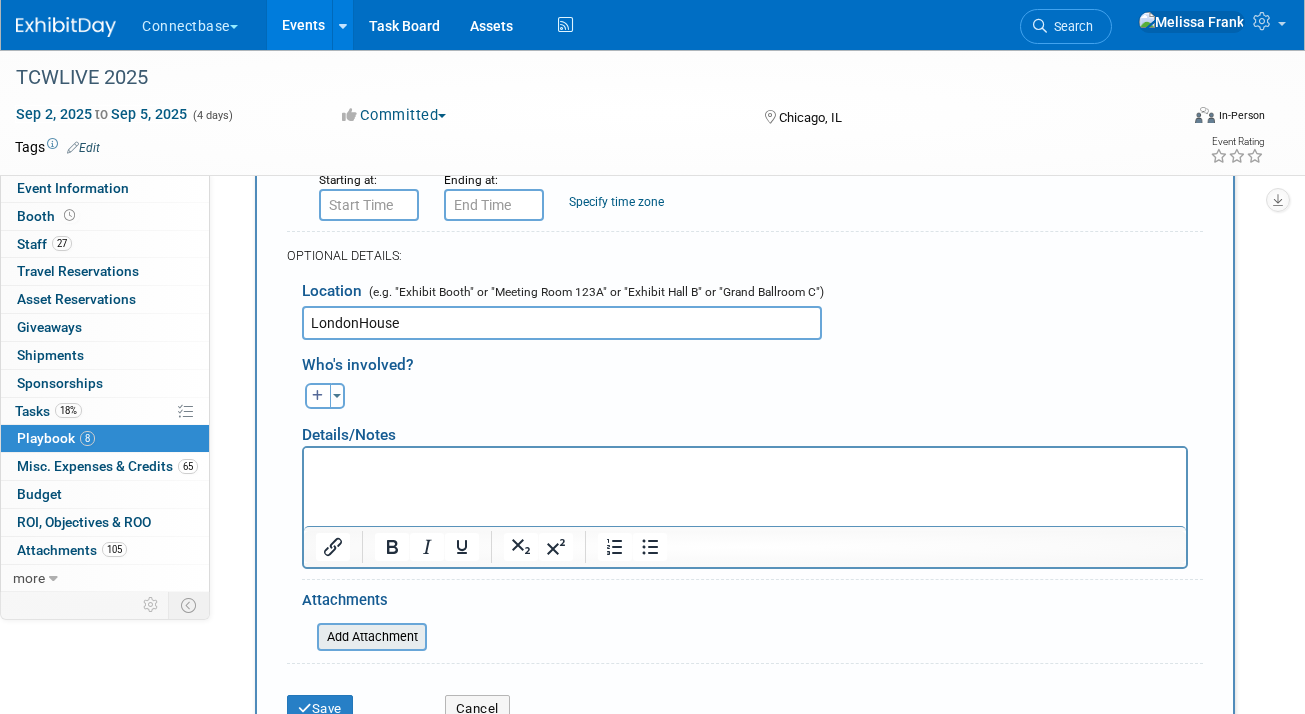 type on "LondonHouse" 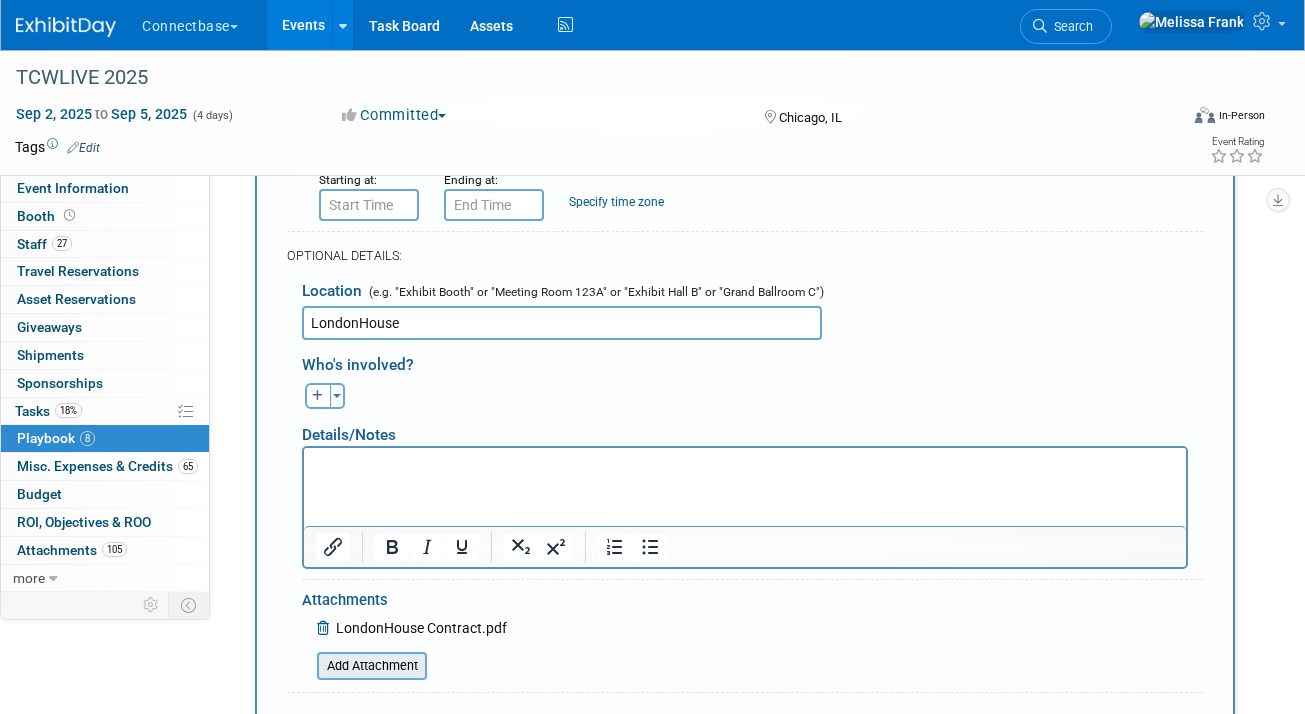 click at bounding box center [306, 666] 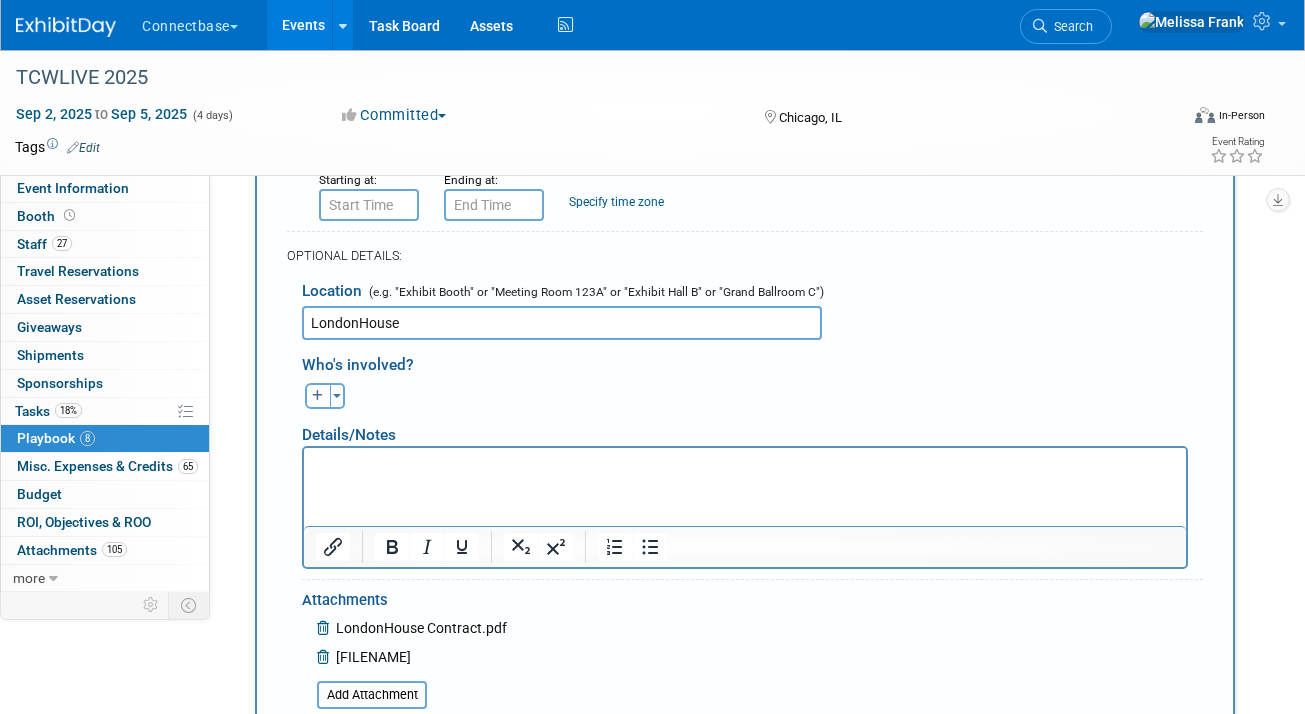 scroll, scrollTop: 1202, scrollLeft: 0, axis: vertical 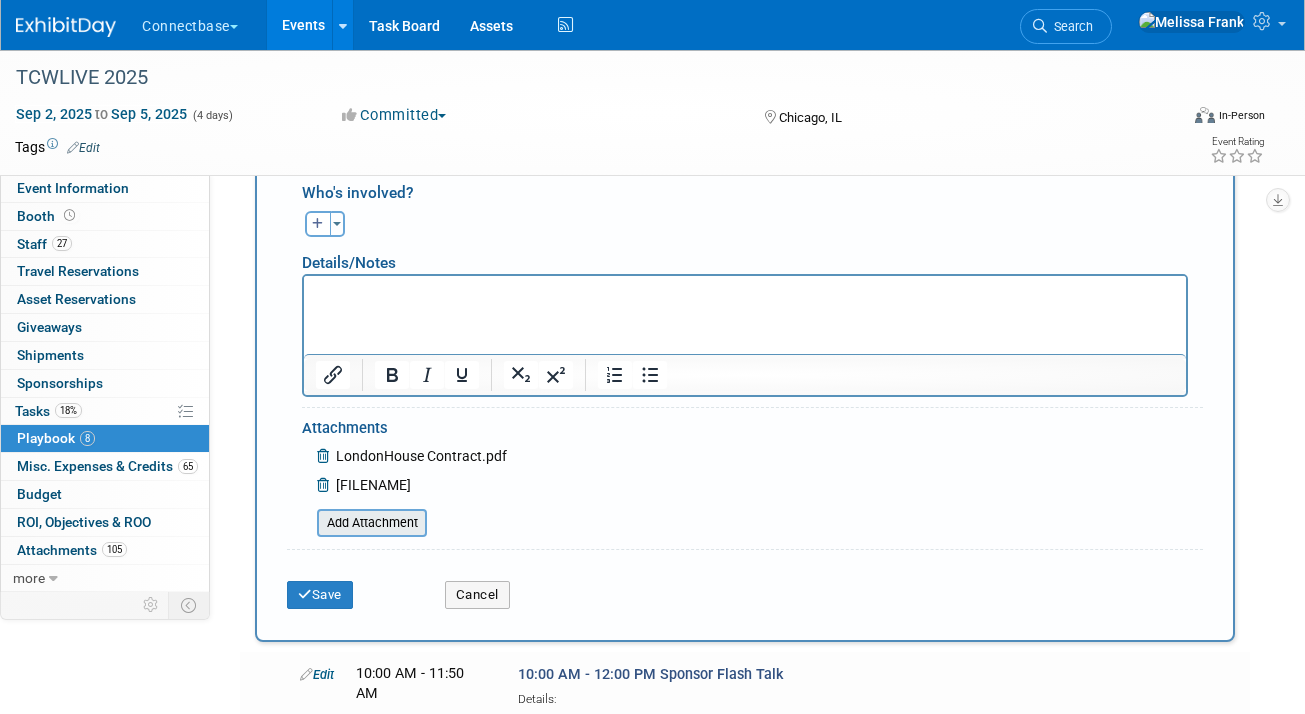 click at bounding box center [306, 523] 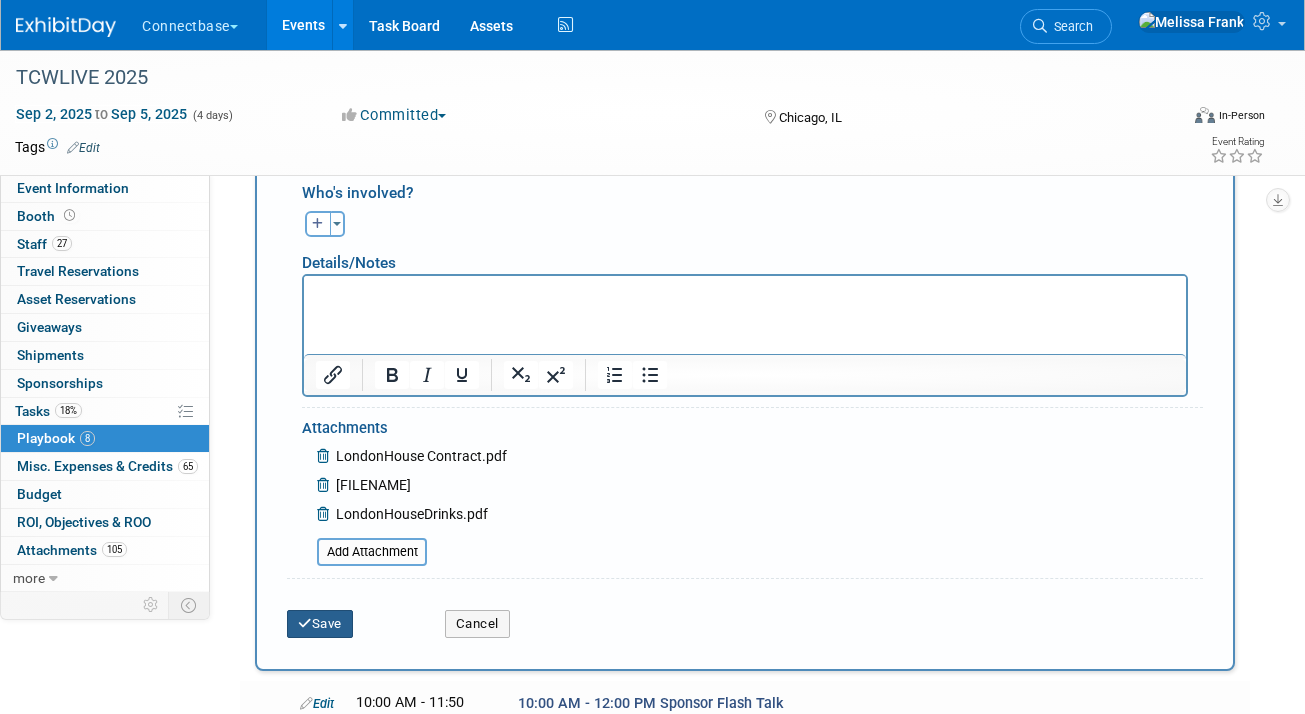 click on "Save" at bounding box center (320, 624) 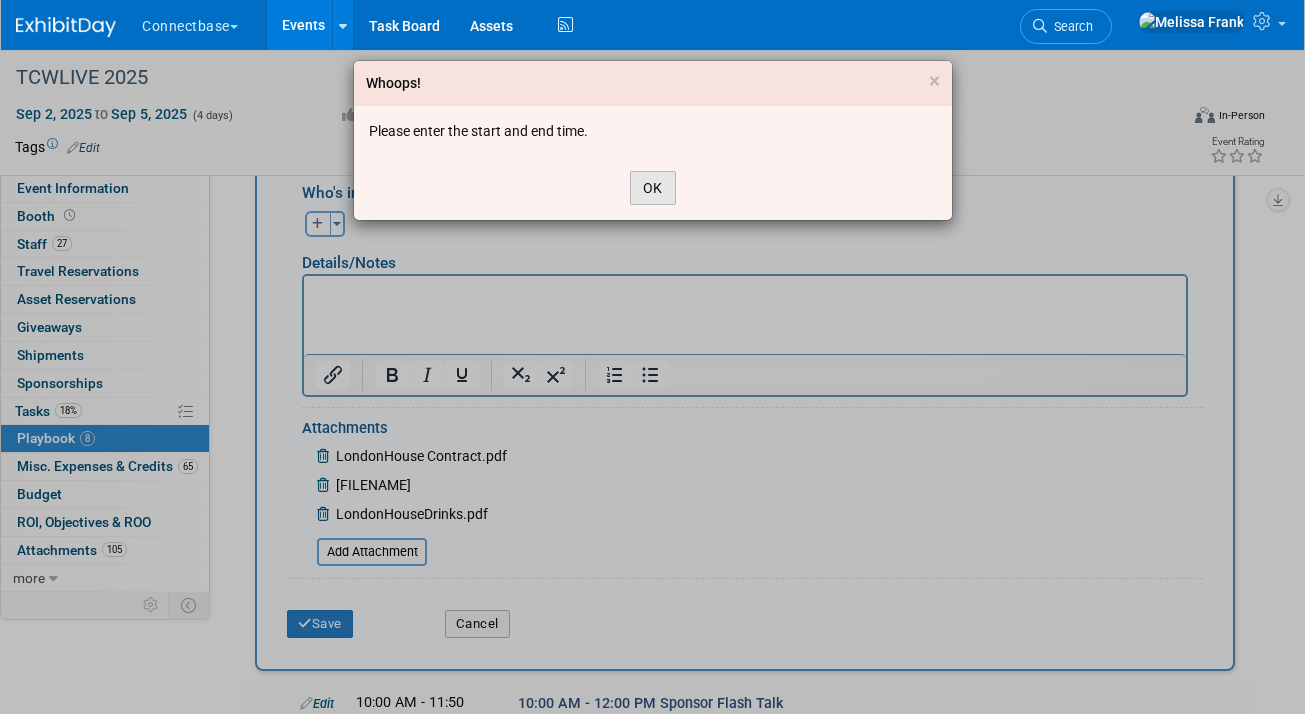 click on "OK" at bounding box center (653, 188) 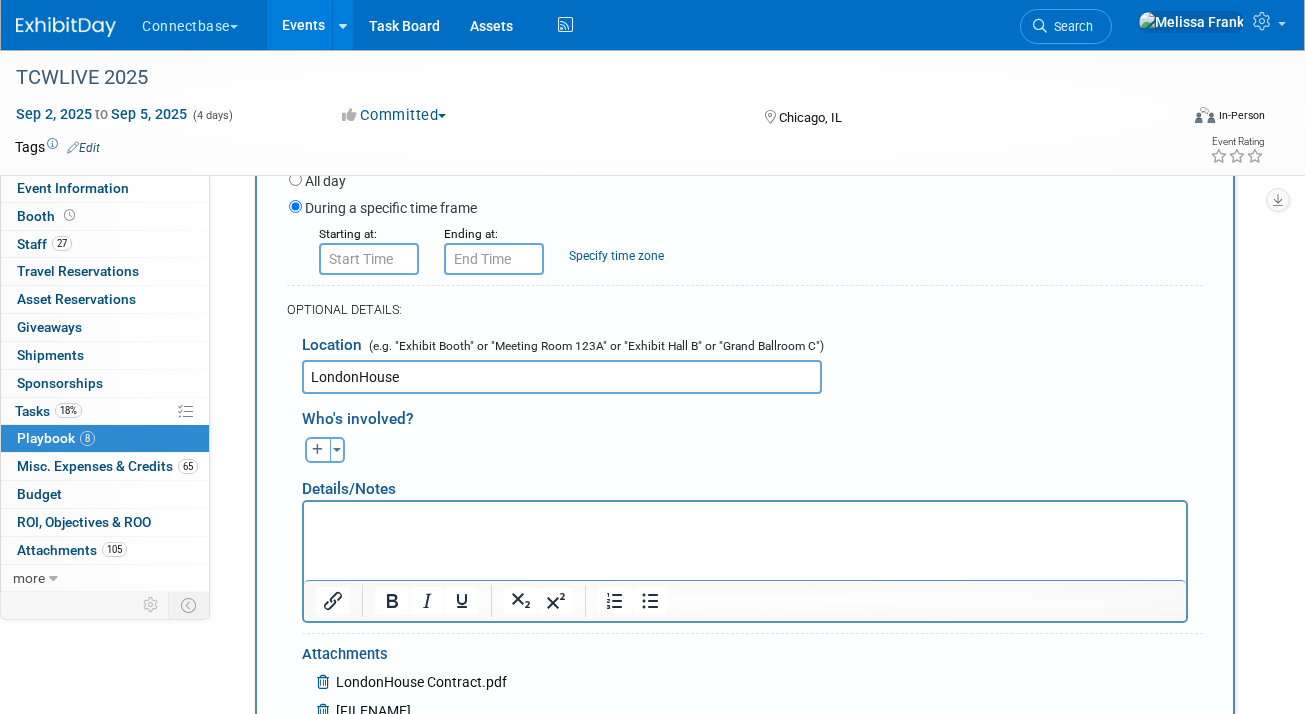 scroll, scrollTop: 872, scrollLeft: 0, axis: vertical 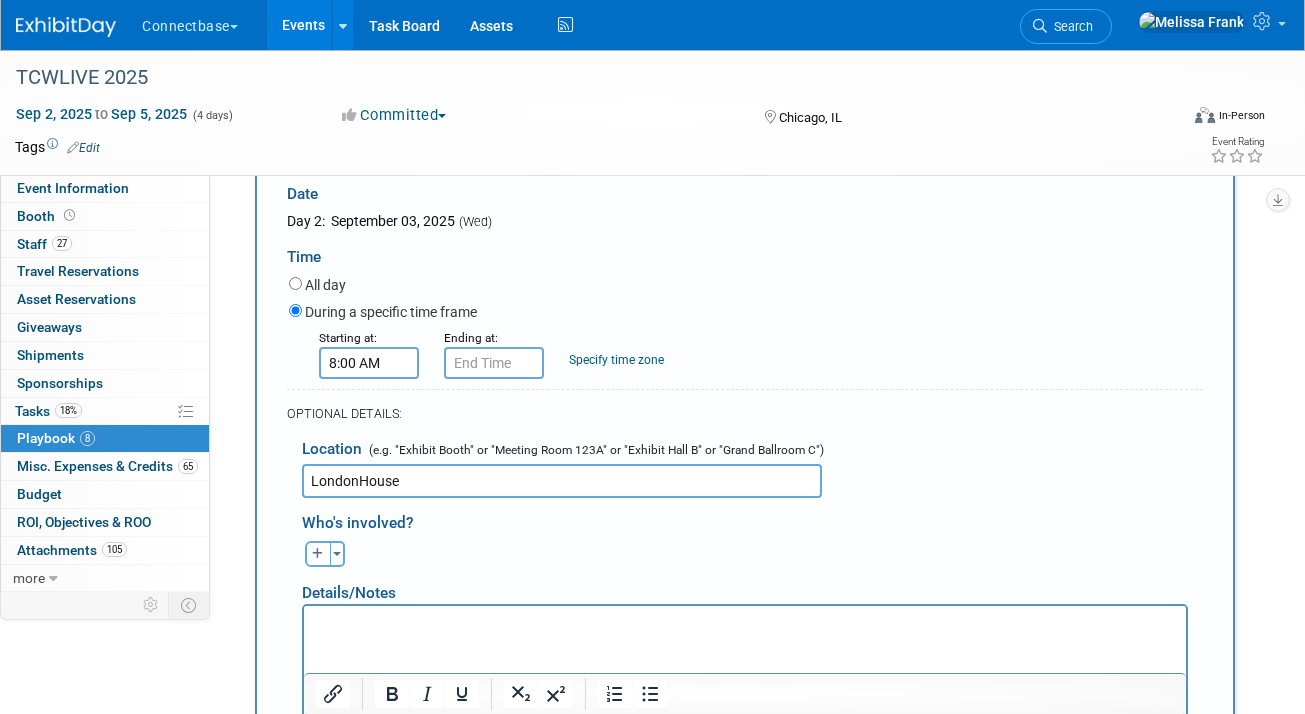 click on "8:00 AM" at bounding box center [369, 363] 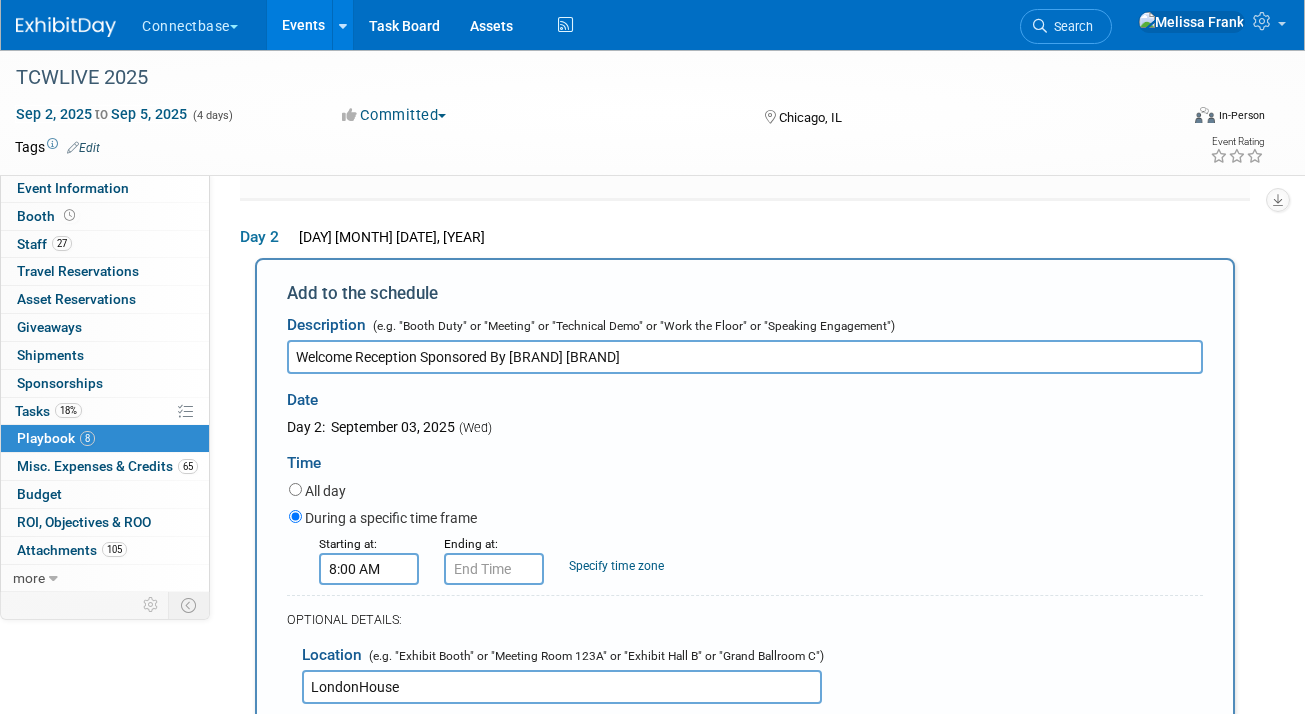 scroll, scrollTop: 796, scrollLeft: 0, axis: vertical 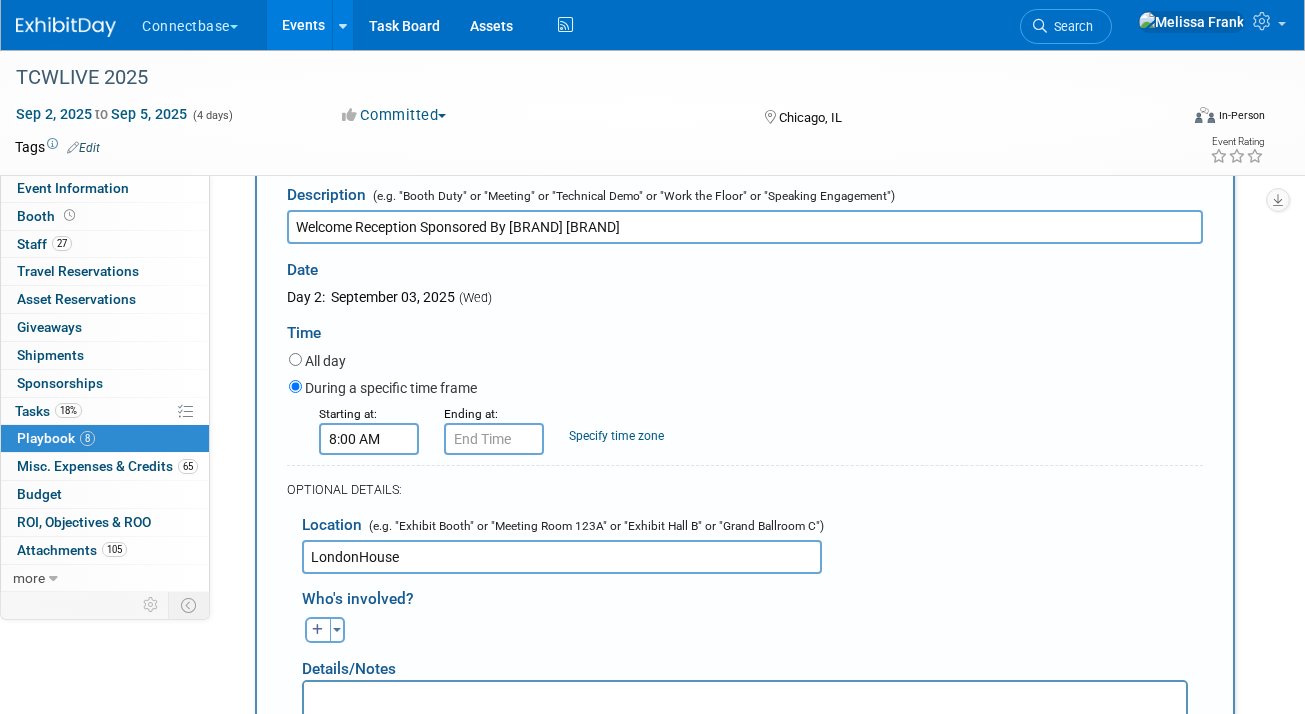 click on "8:00 AM" at bounding box center (369, 439) 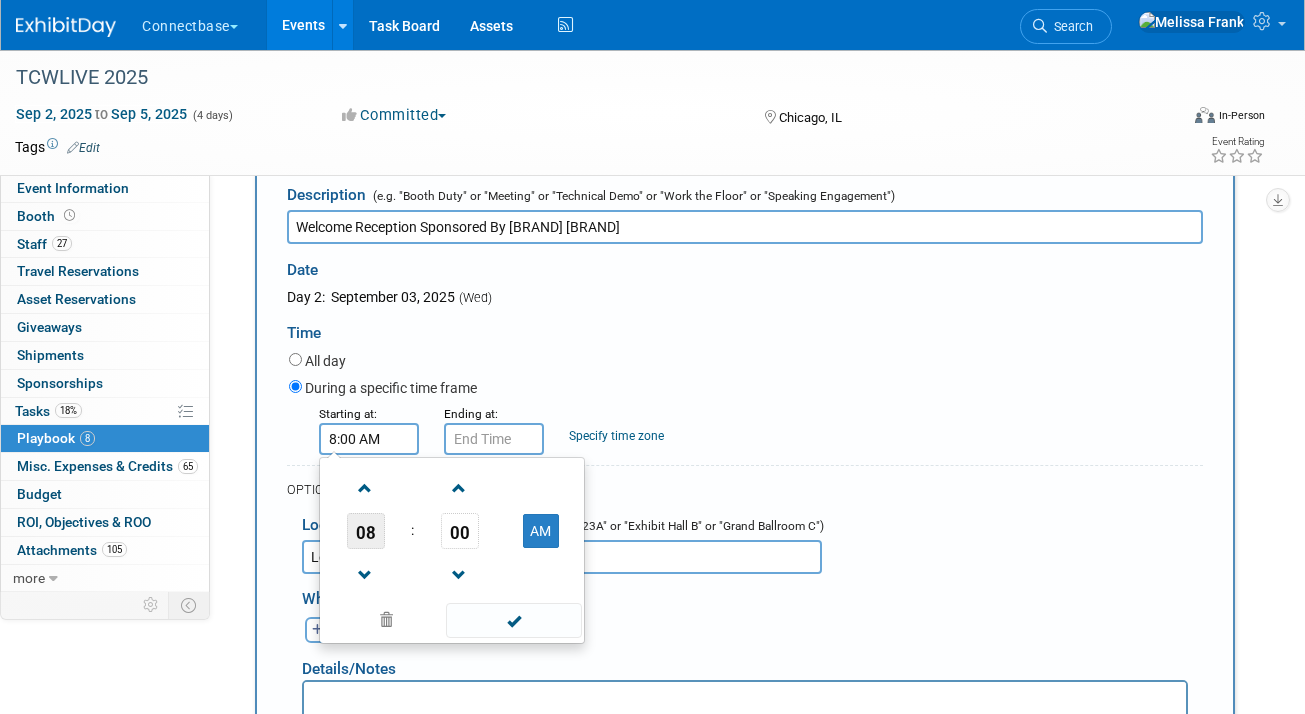 click on "08" at bounding box center (366, 531) 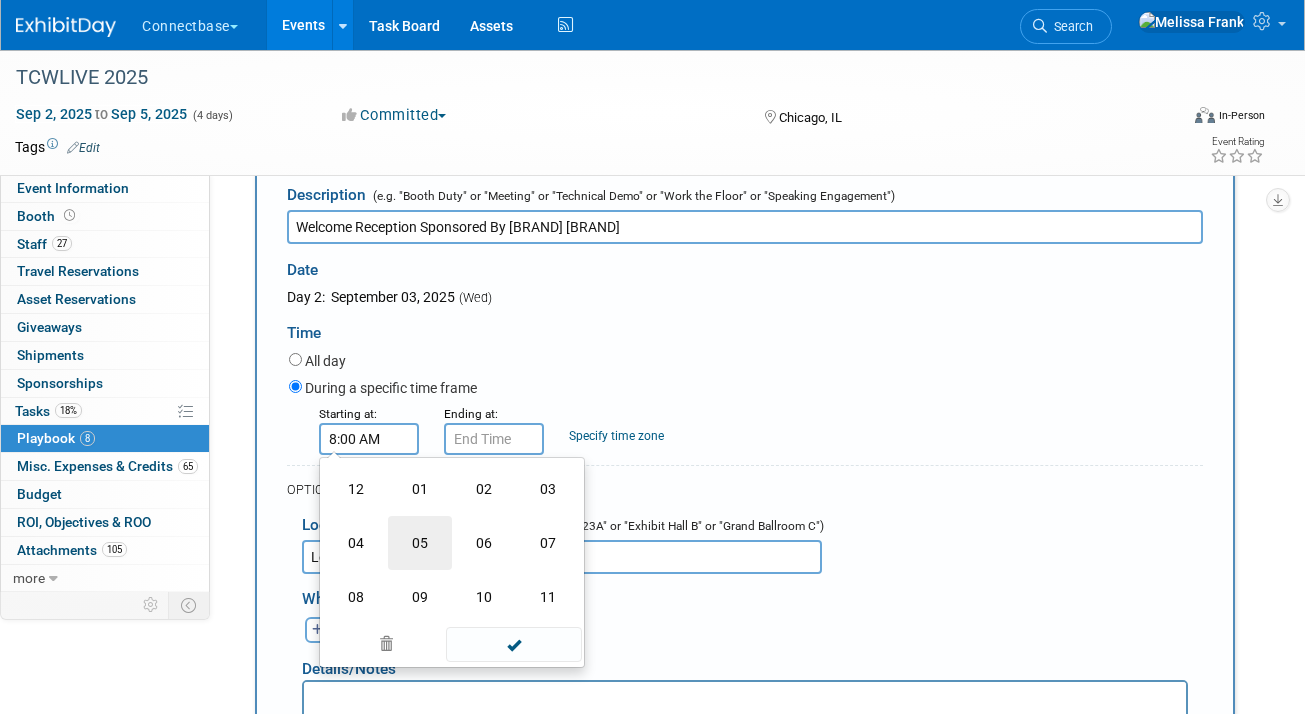 click on "05" at bounding box center [420, 543] 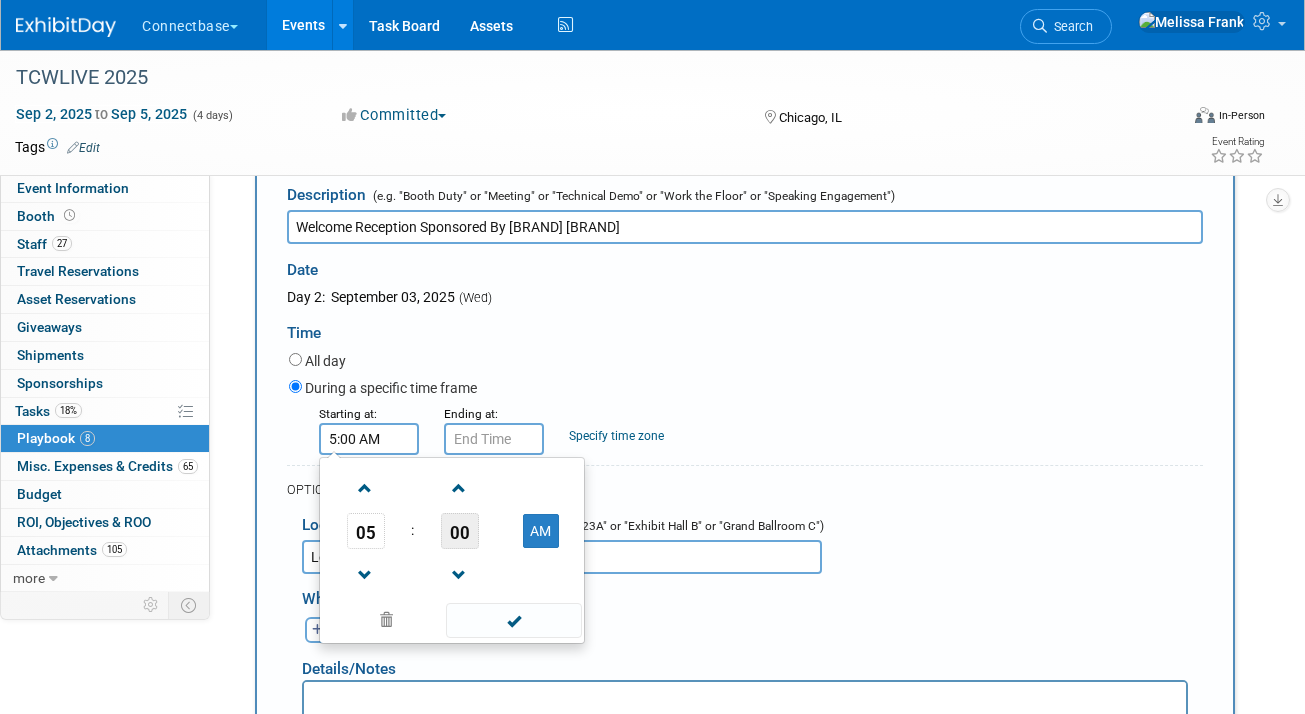 click on "00" at bounding box center [460, 531] 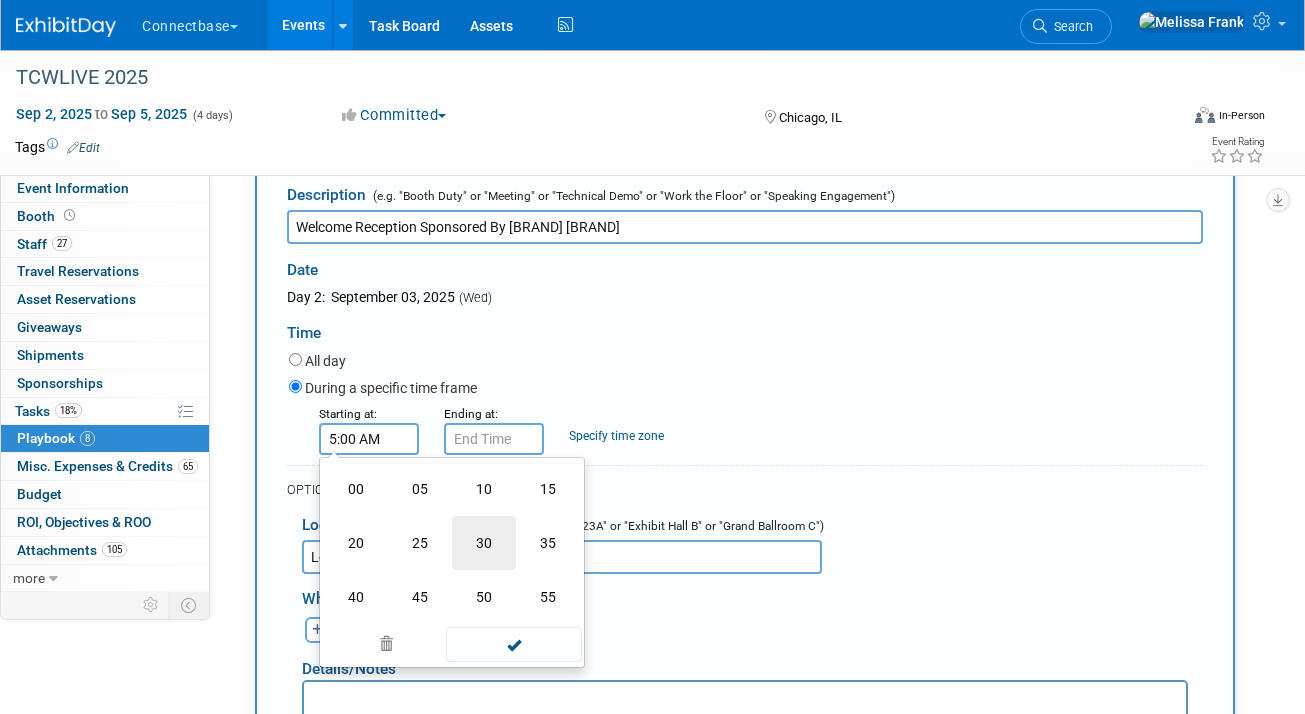 click on "30" at bounding box center [484, 543] 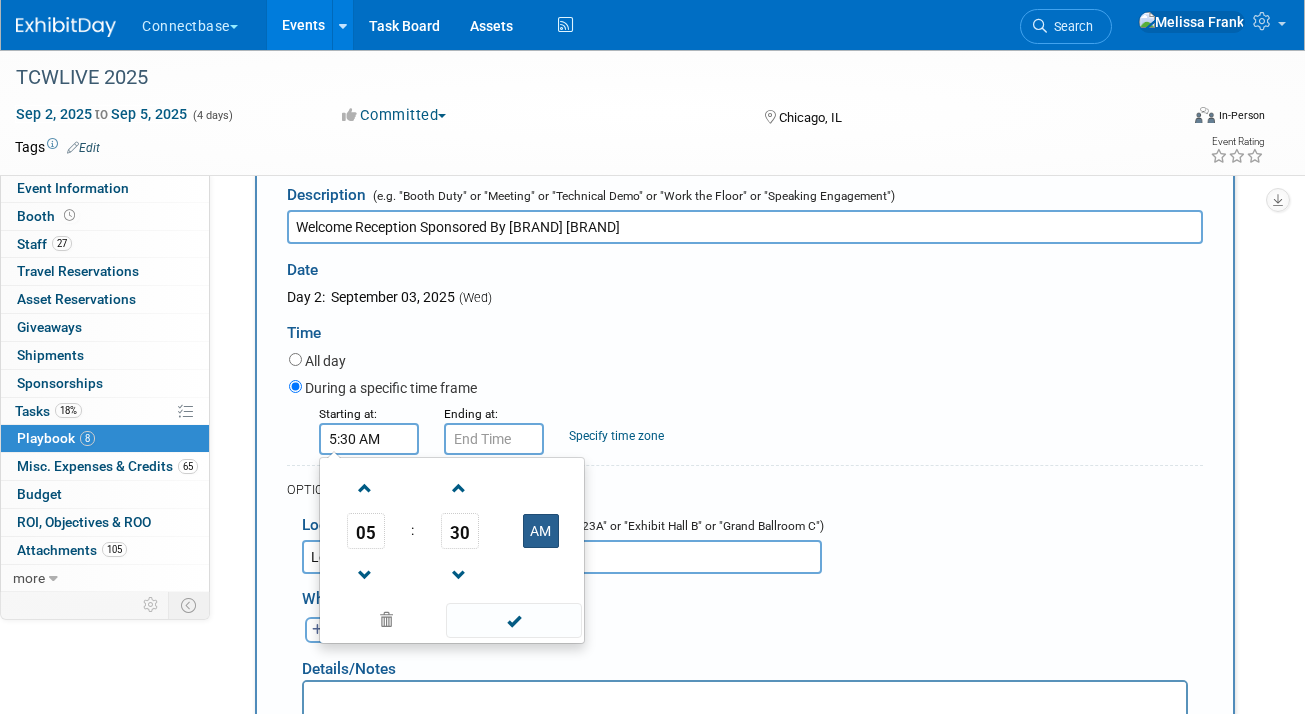 click on "AM" at bounding box center [541, 531] 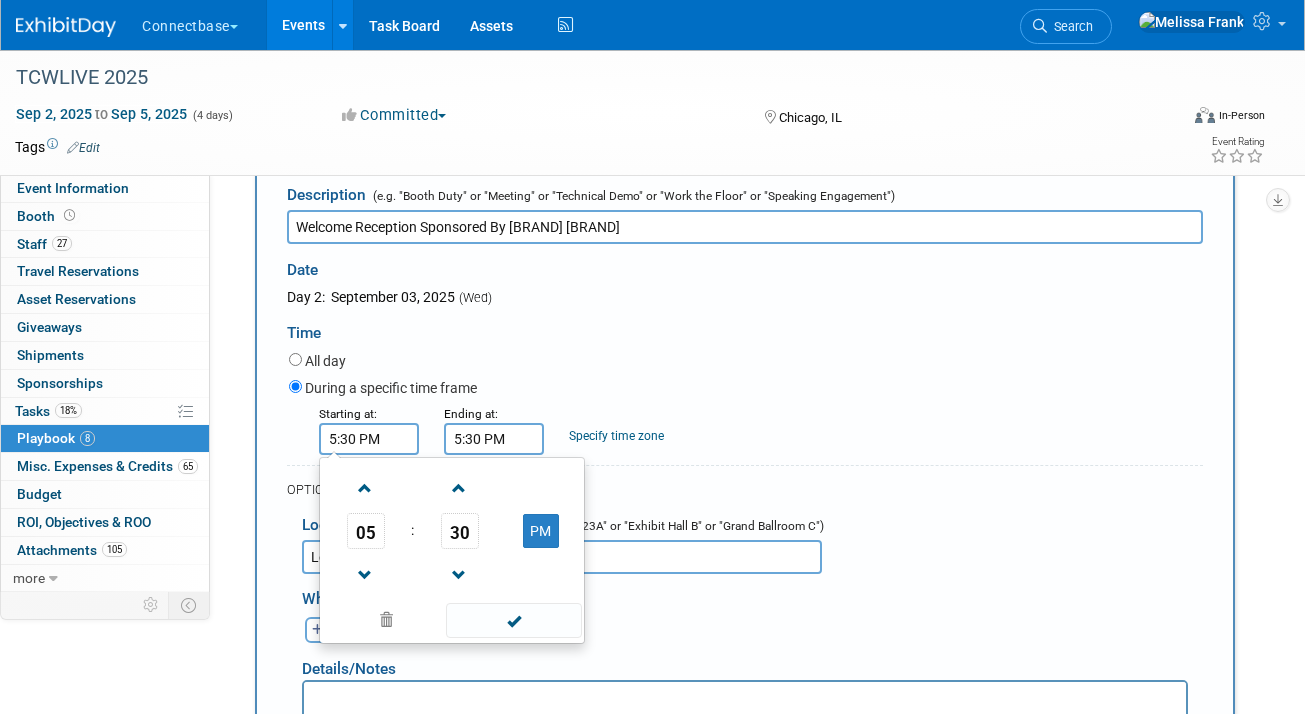 click on "5:30 PM" at bounding box center (494, 439) 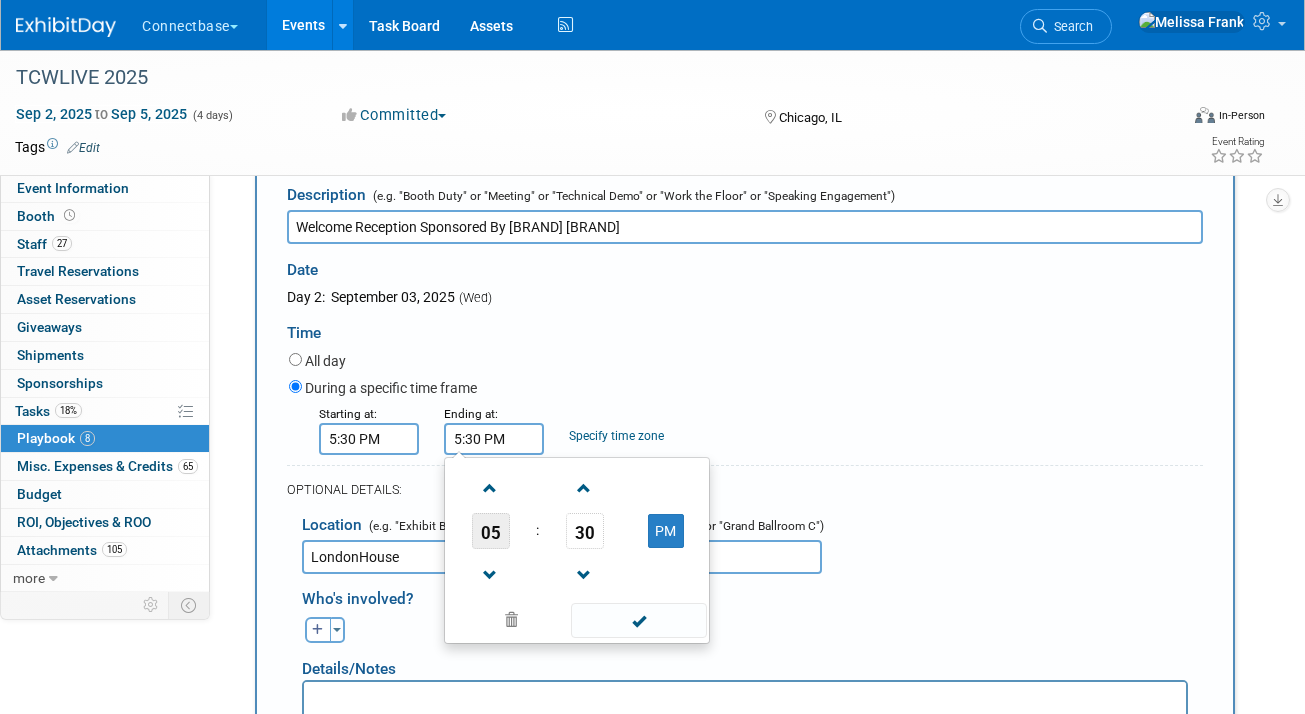 click on "05" at bounding box center (491, 531) 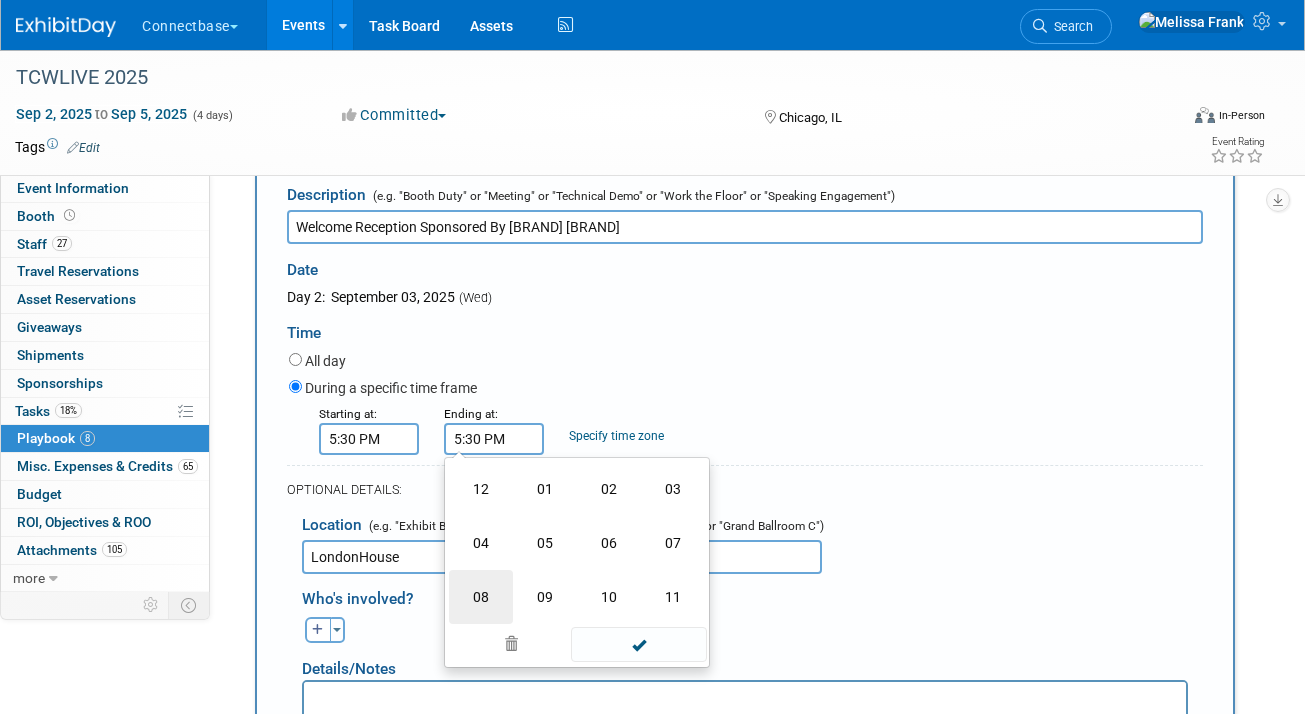 click on "08" at bounding box center (481, 597) 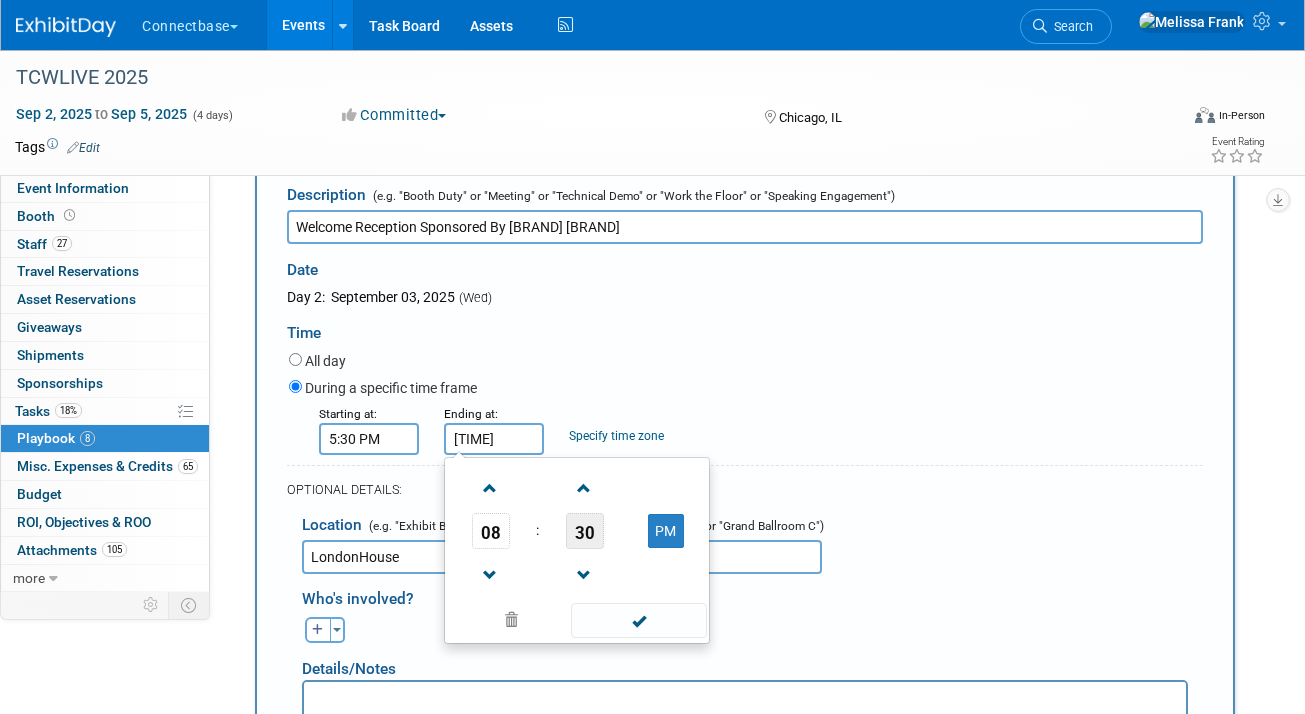 click on "30" at bounding box center (585, 531) 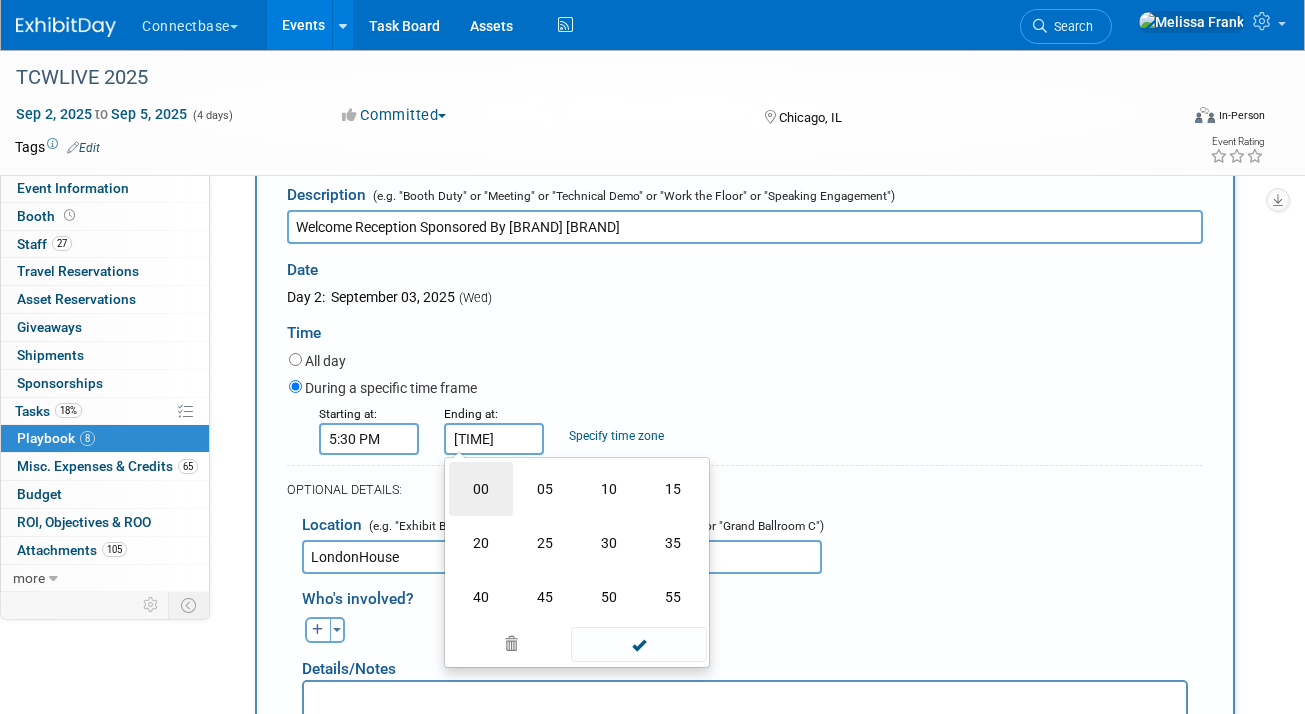 click on "00" at bounding box center [481, 489] 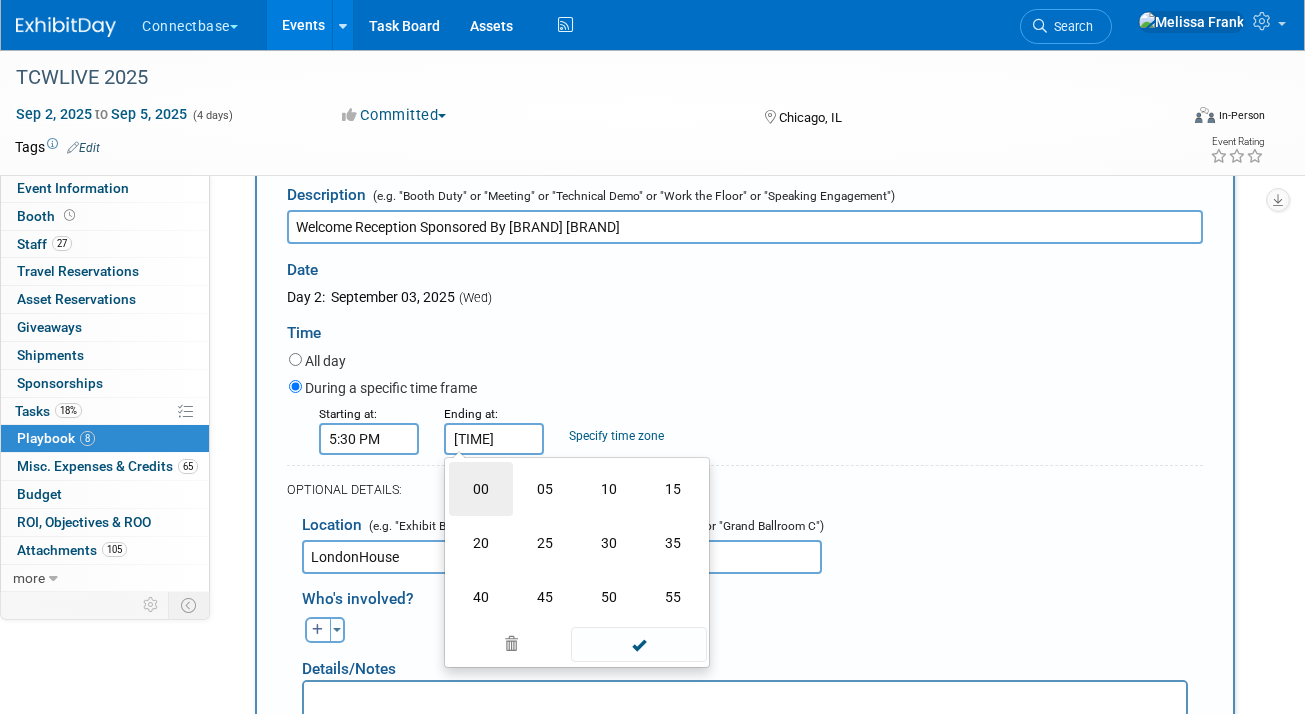 type on "8:00 PM" 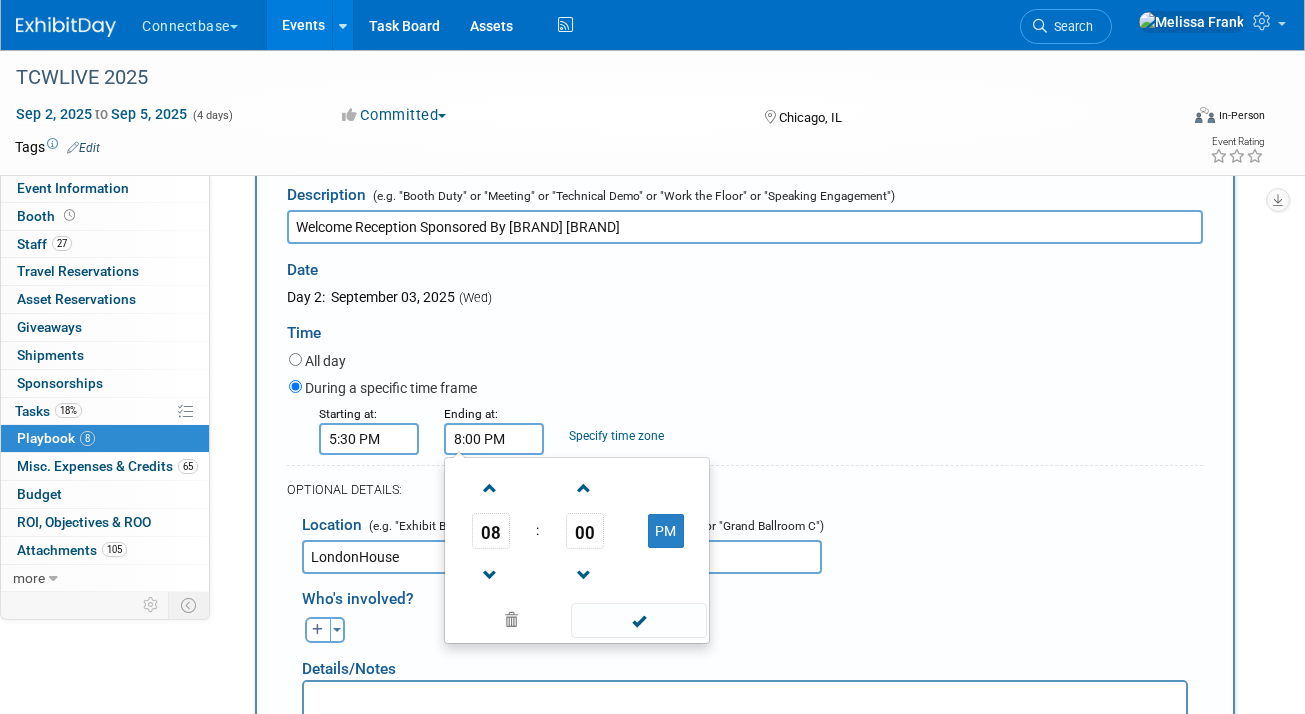 click on "All day" at bounding box center [746, 362] 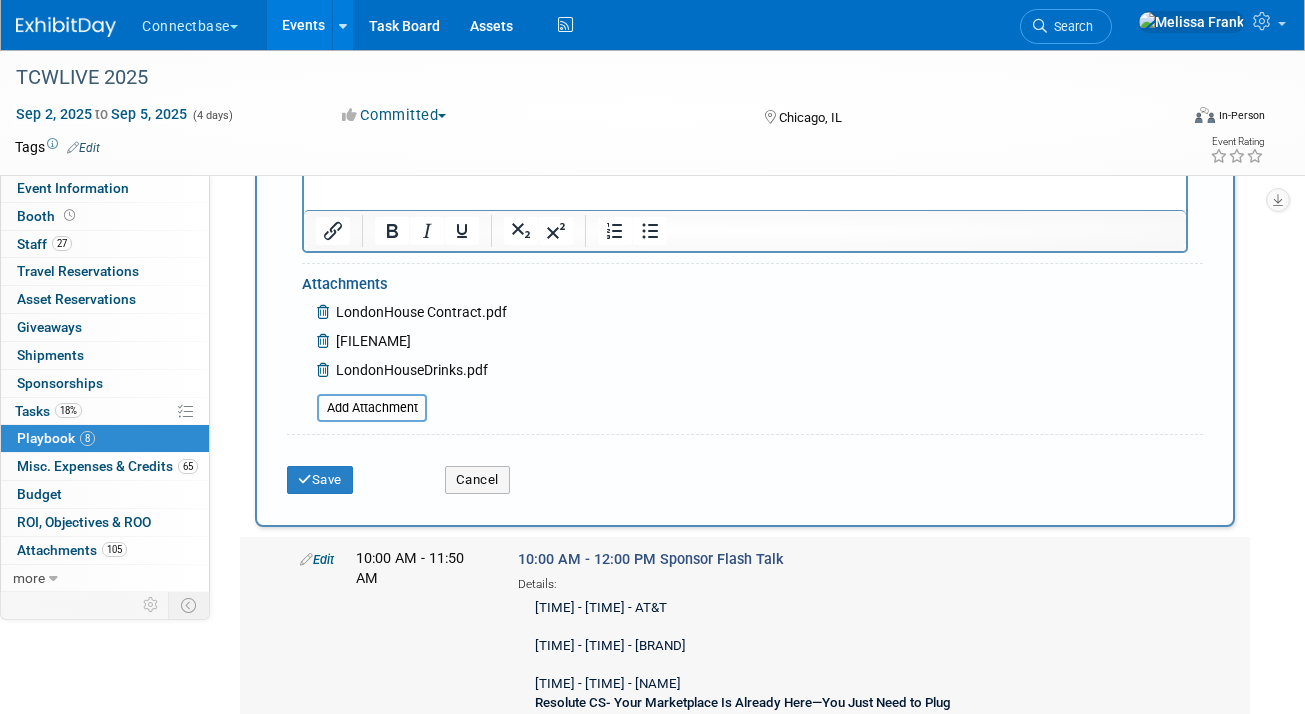scroll, scrollTop: 1366, scrollLeft: 0, axis: vertical 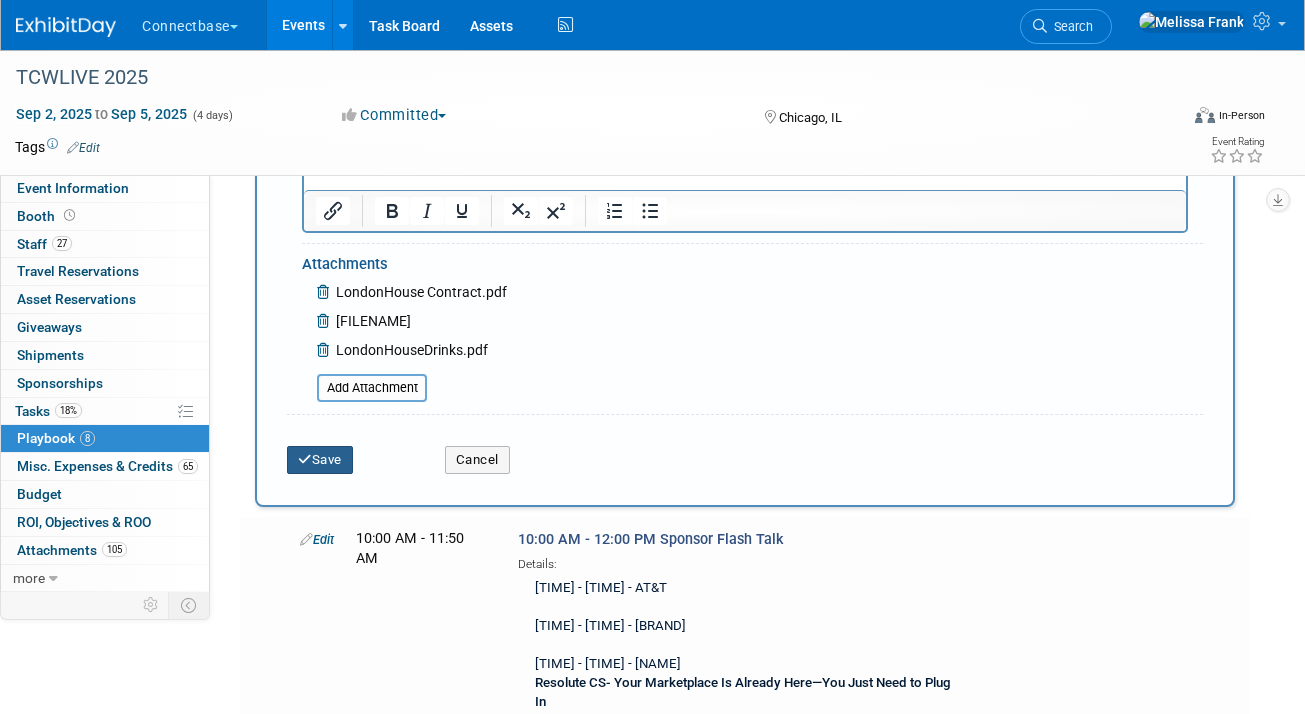 click on "Save" at bounding box center (320, 460) 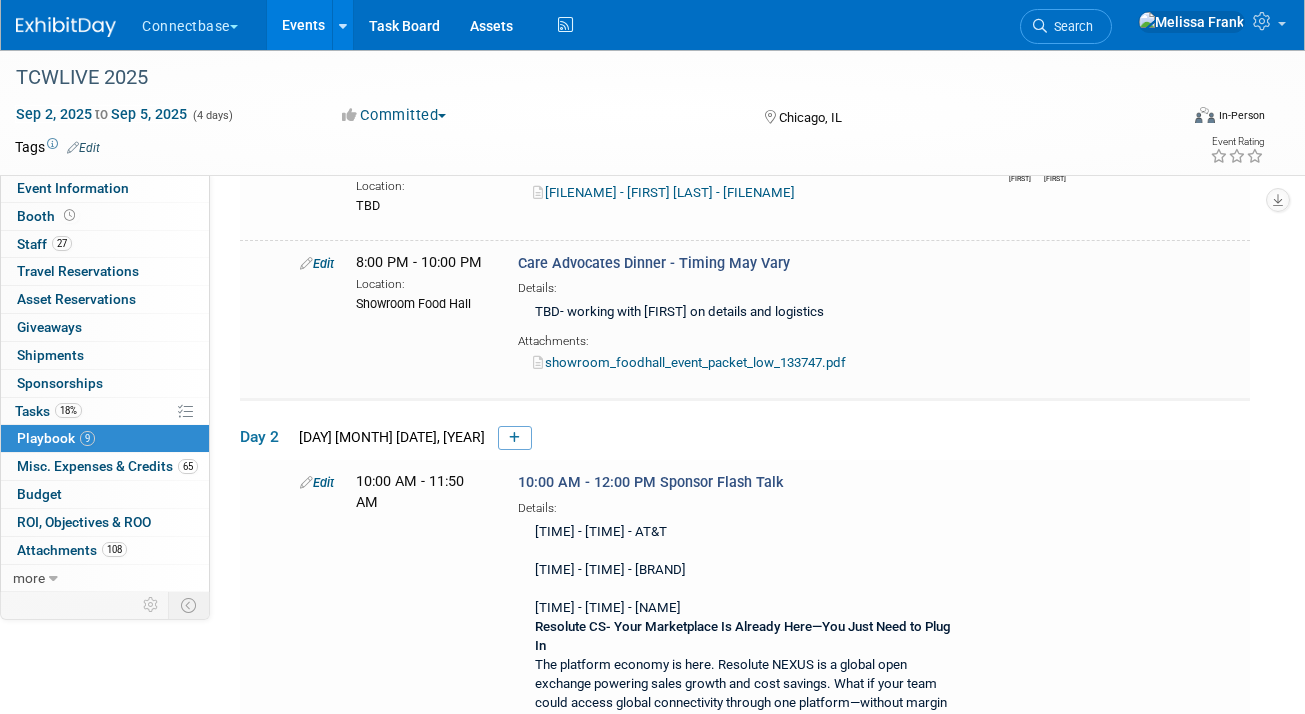 scroll, scrollTop: 0, scrollLeft: 0, axis: both 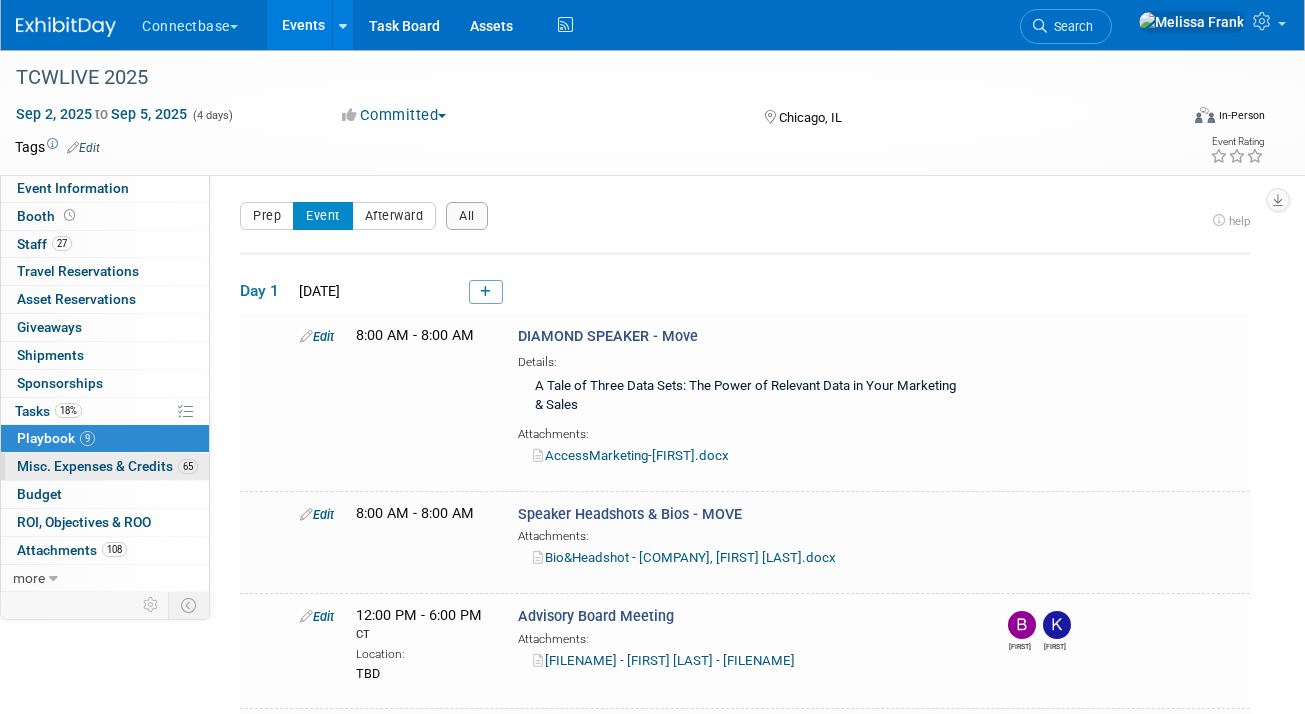 click on "Misc. Expenses & Credits 65" at bounding box center (107, 466) 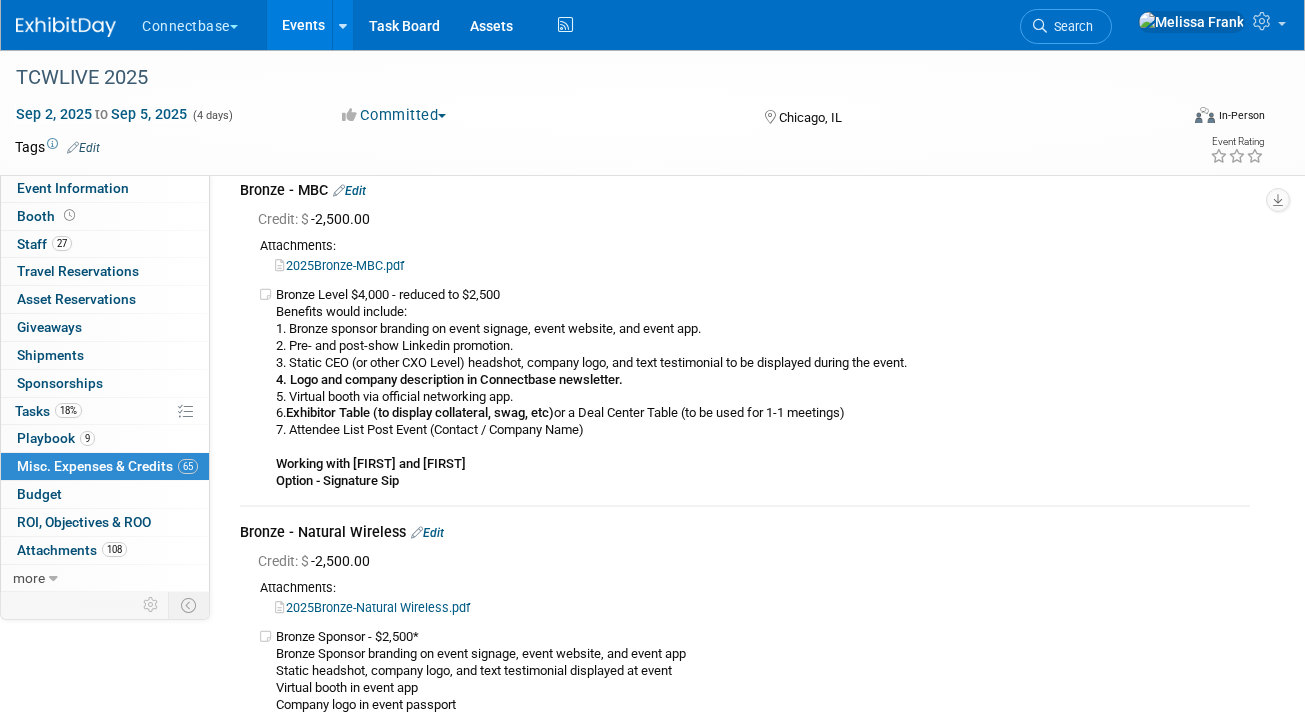 scroll, scrollTop: 11760, scrollLeft: 0, axis: vertical 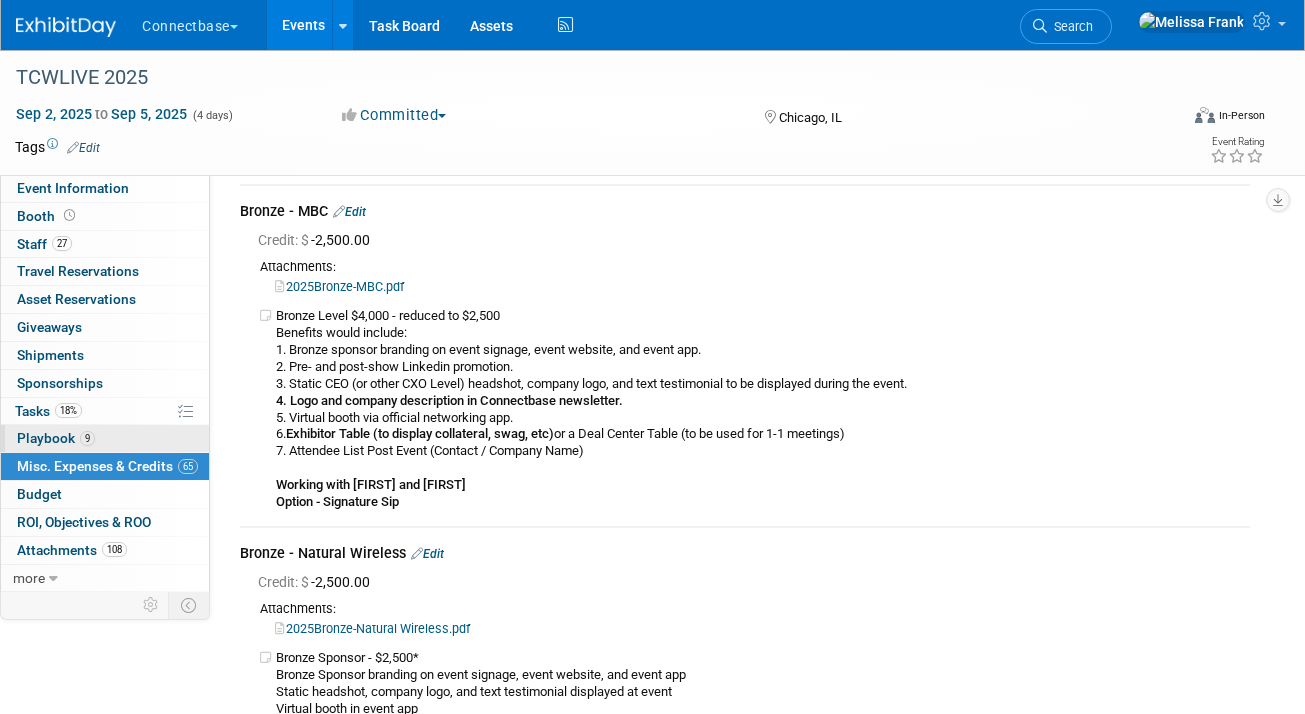 click on "Playbook 9" at bounding box center [56, 438] 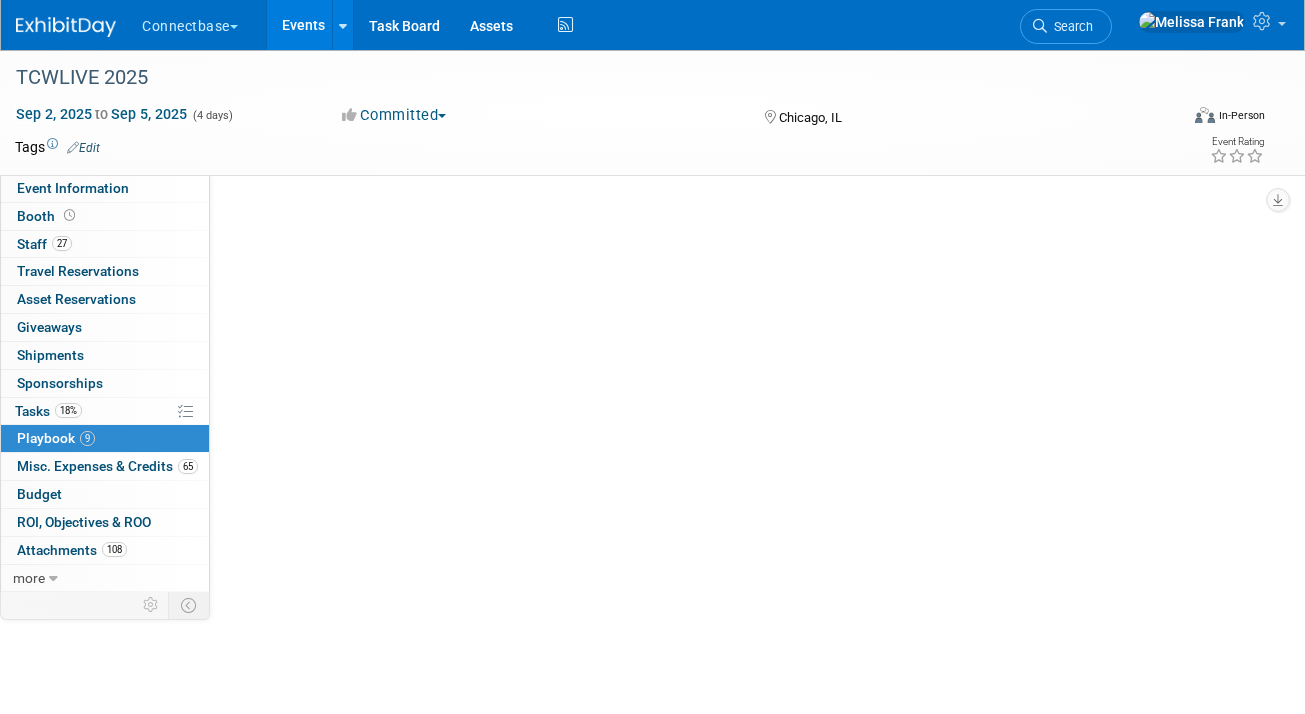 scroll, scrollTop: 0, scrollLeft: 0, axis: both 